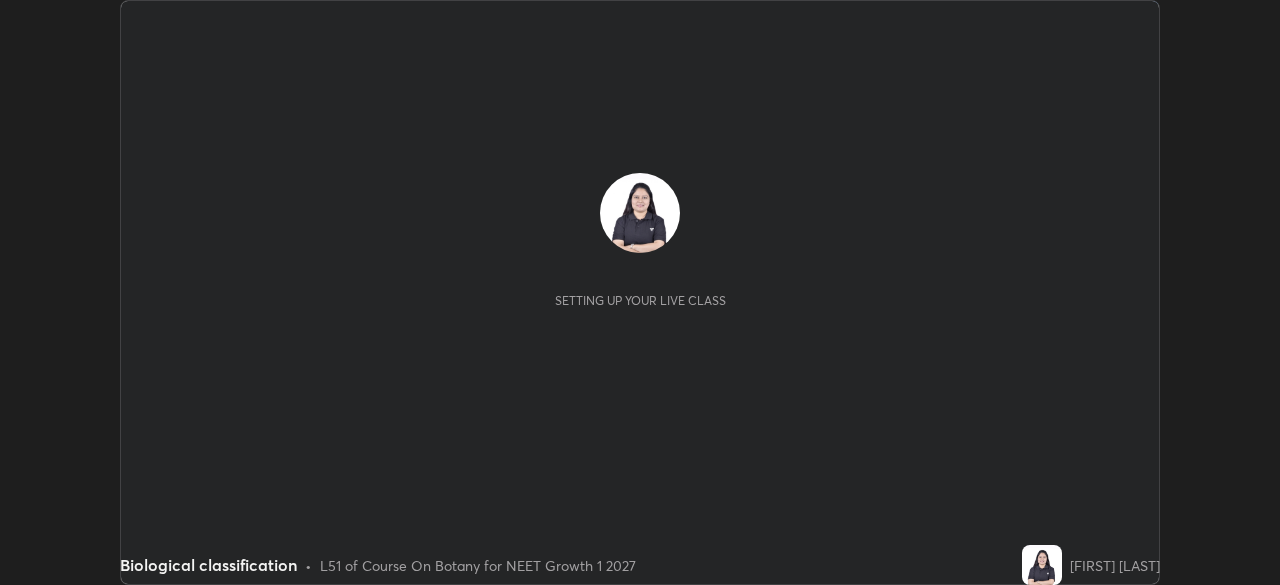scroll, scrollTop: 0, scrollLeft: 0, axis: both 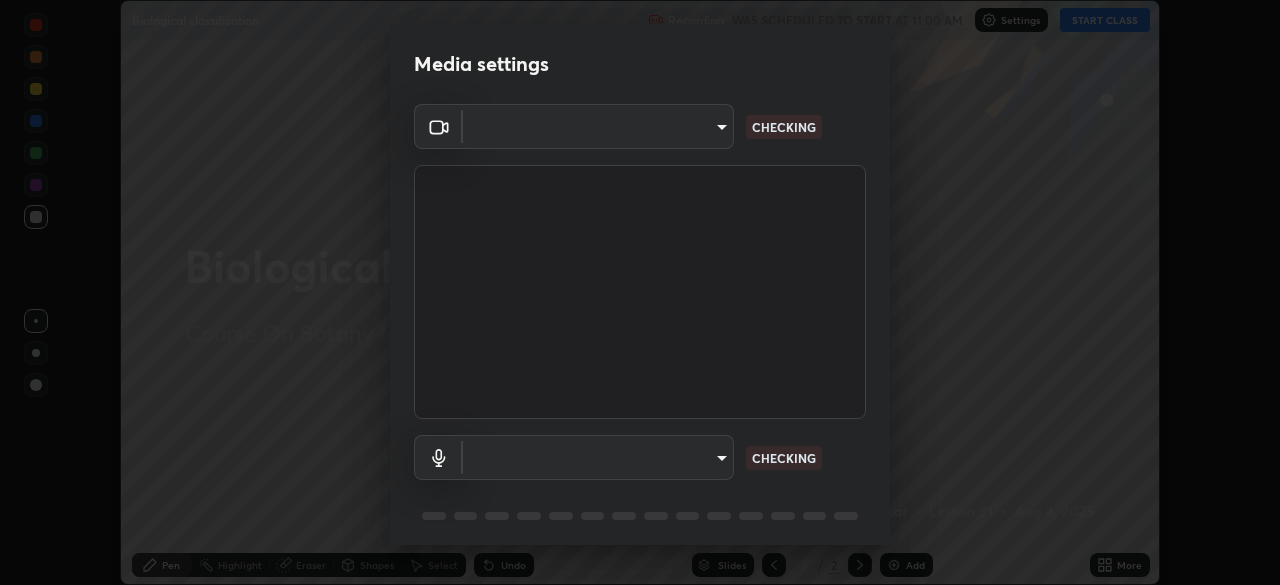 type on "5402053dac797fbd6203b9055fefd71c8703e877445e1219393e3e645ba4b0f2" 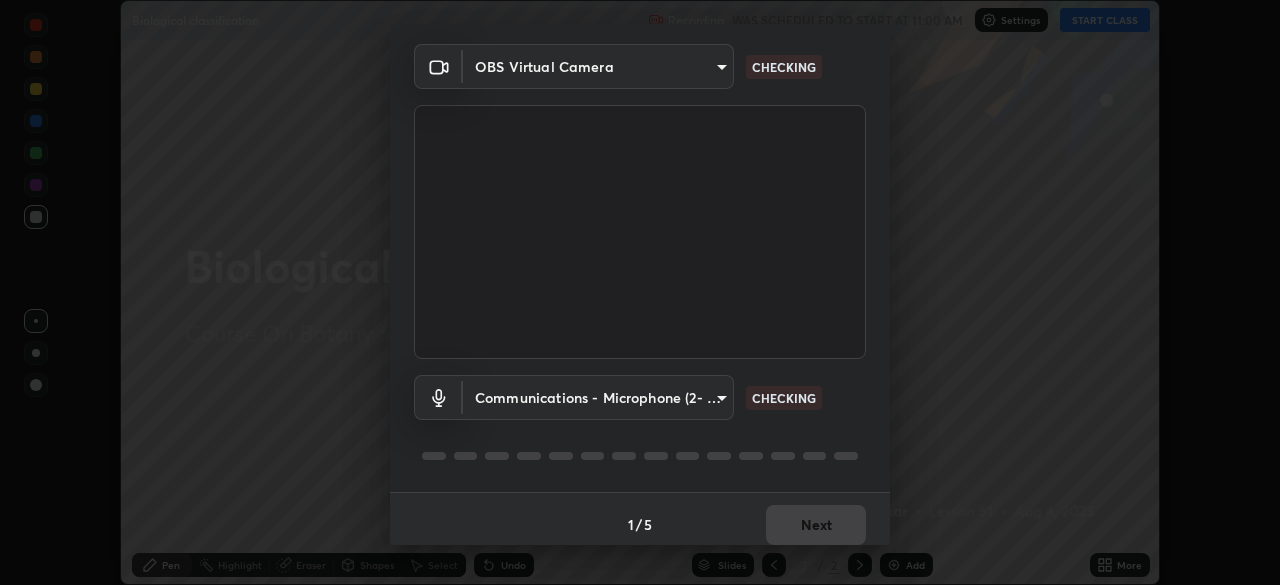 scroll, scrollTop: 62, scrollLeft: 0, axis: vertical 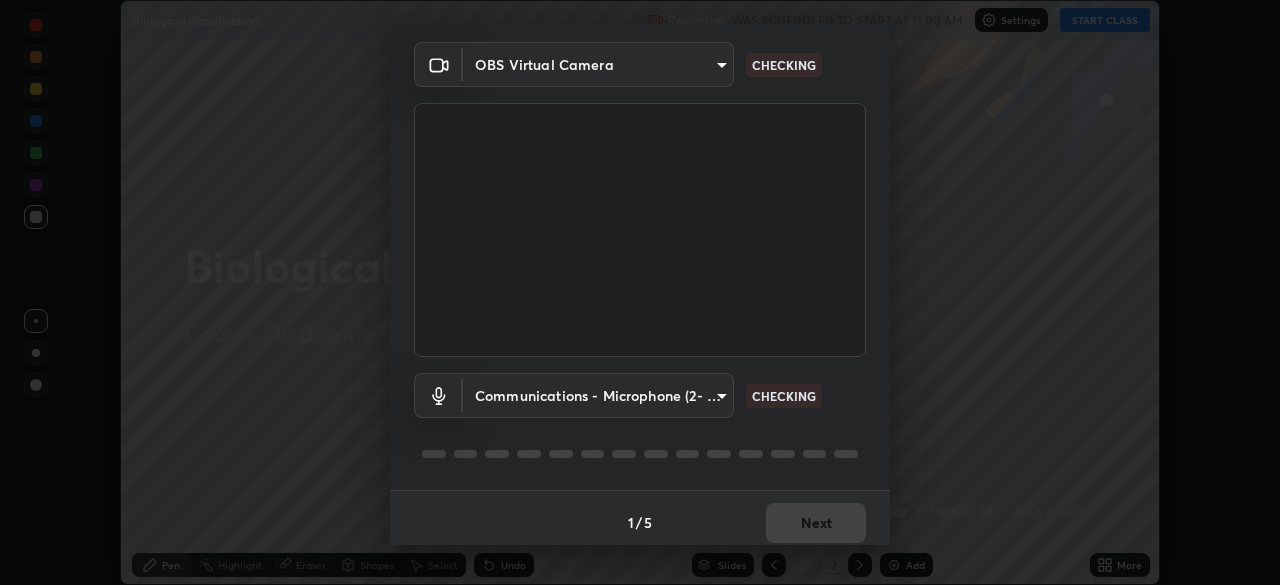 click on "Erase all Biological classification Recording WAS SCHEDULED TO START AT  11:00 AM Settings START CLASS Setting up your live class Biological classification • L51 of Course On Botany for NEET Growth 1 2027 [FIRST] [LAST] Pen Highlight Eraser Shapes Select Undo Slides 2 / 2 Add More No doubts shared Encourage your learners to ask a doubt for better clarity Report an issue Reason for reporting Buffering Chat not working Audio - Video sync issue Educator video quality low ​ Attach an image Report Media settings OBS Virtual Camera 5402053dac797fbd6203b9055fefd71c8703e877445e1219393e3e645ba4b0f2 CHECKING Communications - Microphone (2- USB PnP Sound Device) communications CHECKING 1 / 5 Next" at bounding box center [640, 292] 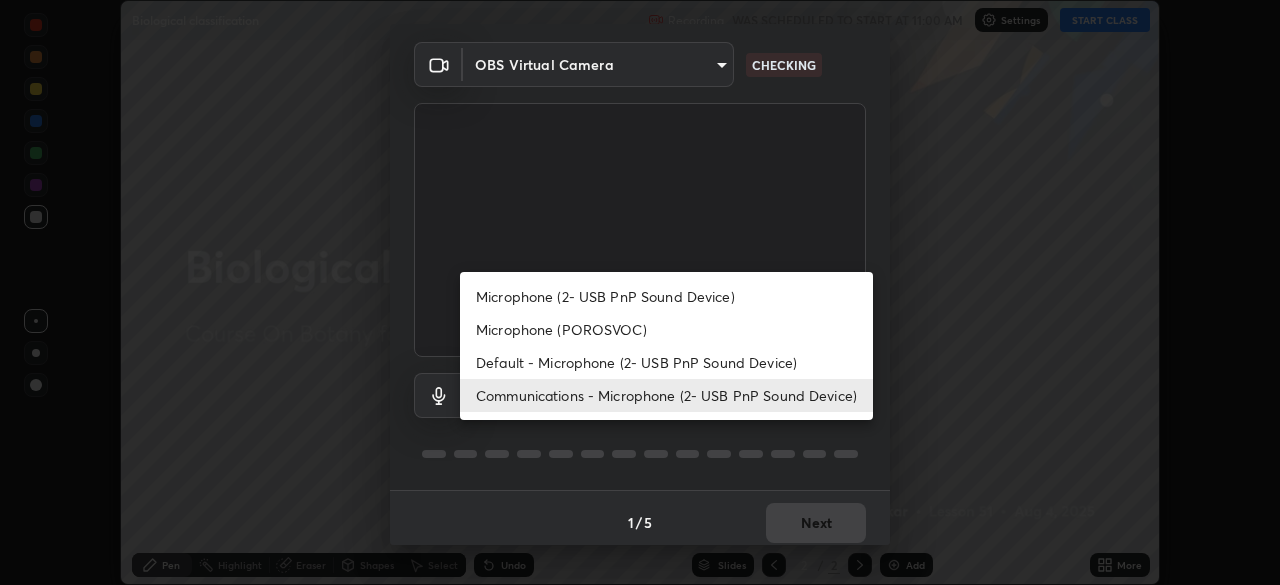 click on "Microphone (2- USB PnP Sound Device)" at bounding box center [666, 296] 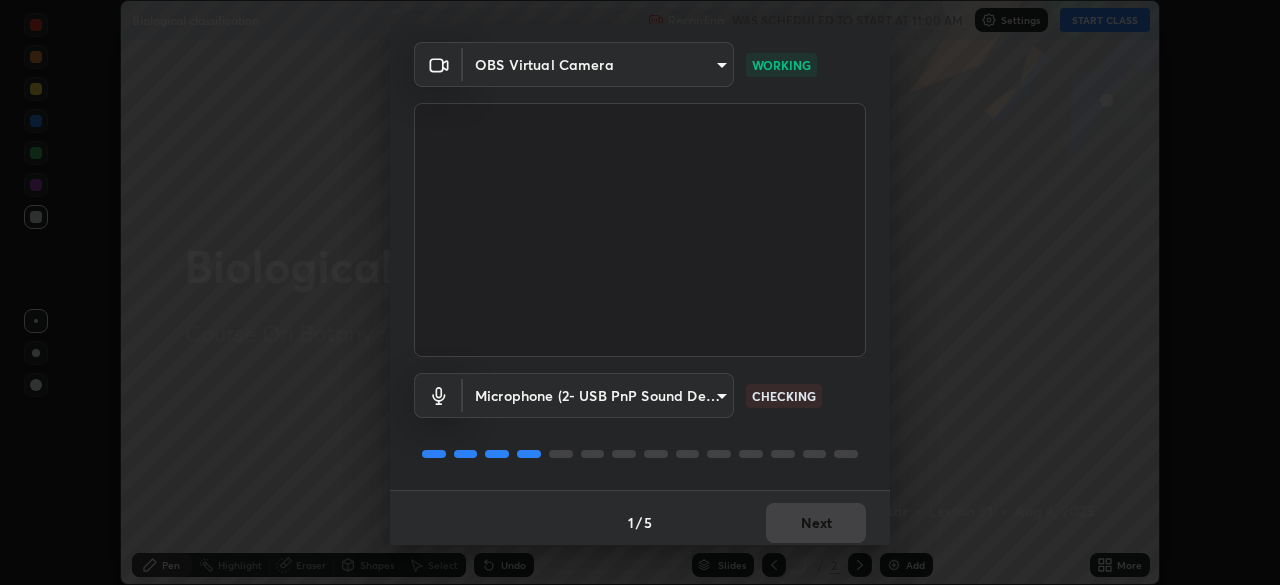 scroll, scrollTop: 71, scrollLeft: 0, axis: vertical 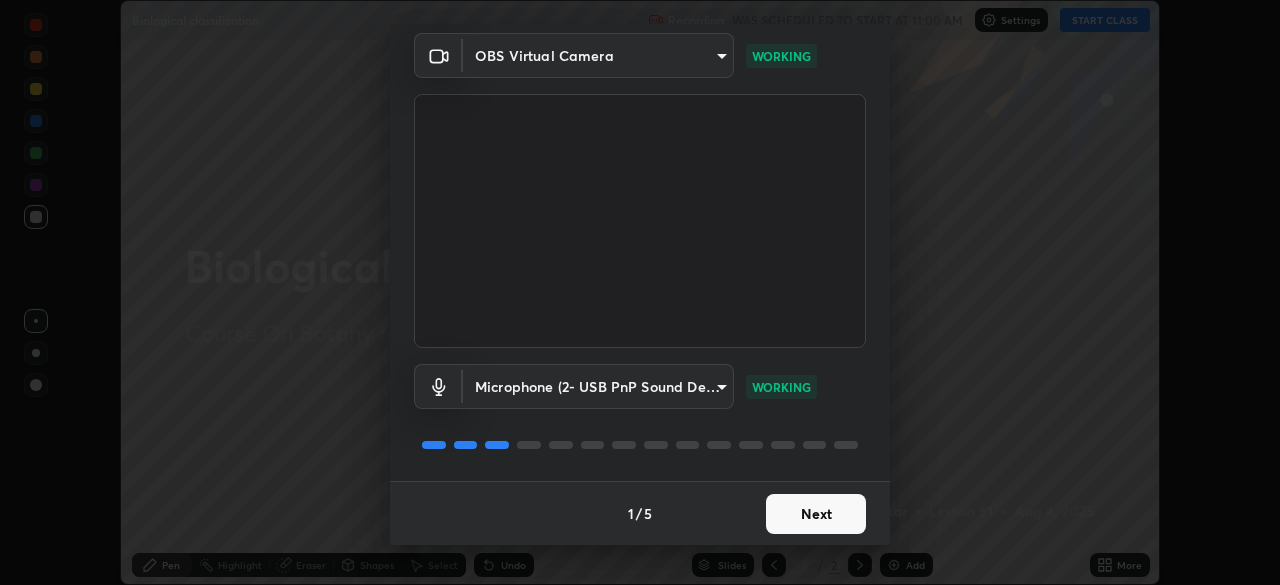 click on "Next" at bounding box center [816, 514] 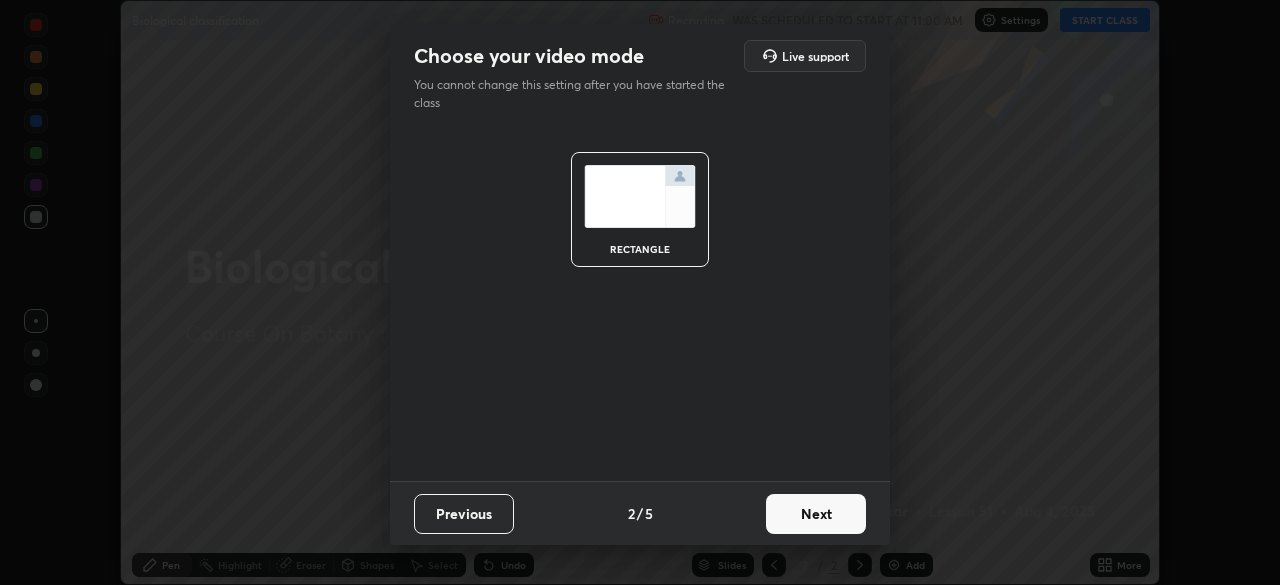 scroll, scrollTop: 0, scrollLeft: 0, axis: both 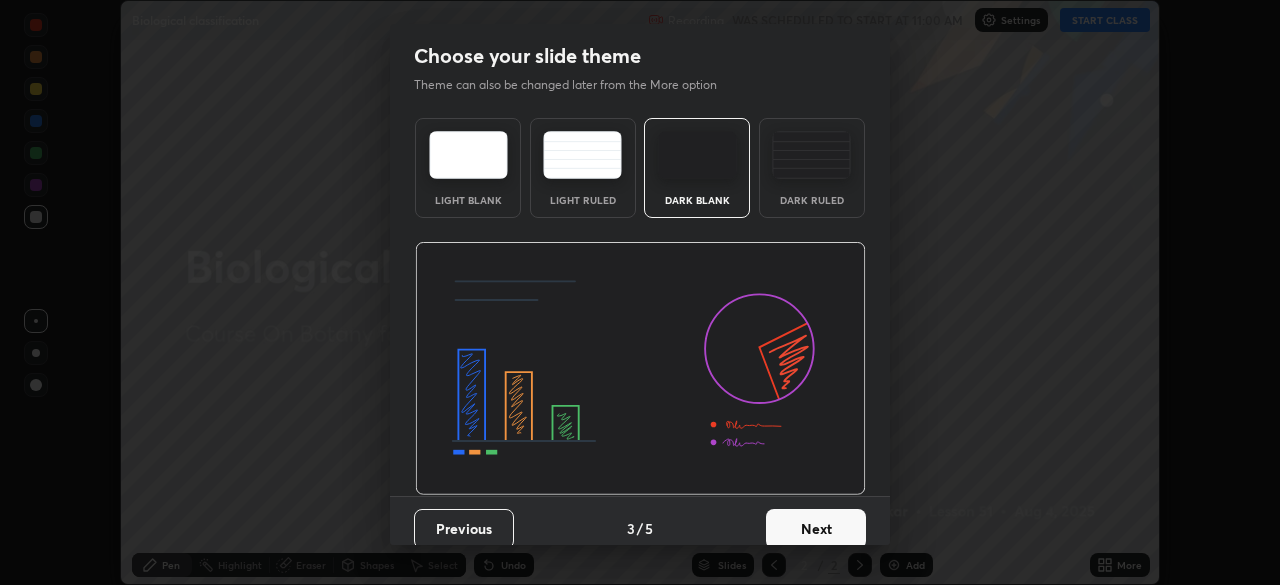 click on "Next" at bounding box center (816, 529) 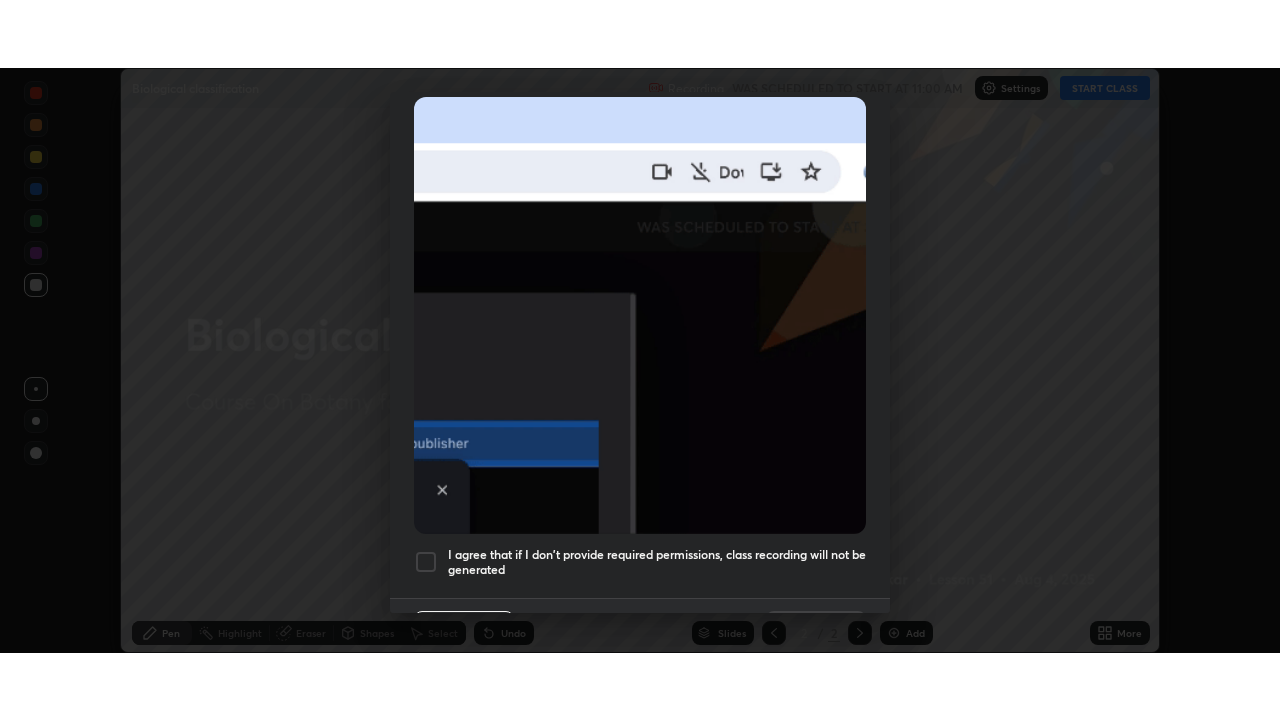 scroll, scrollTop: 479, scrollLeft: 0, axis: vertical 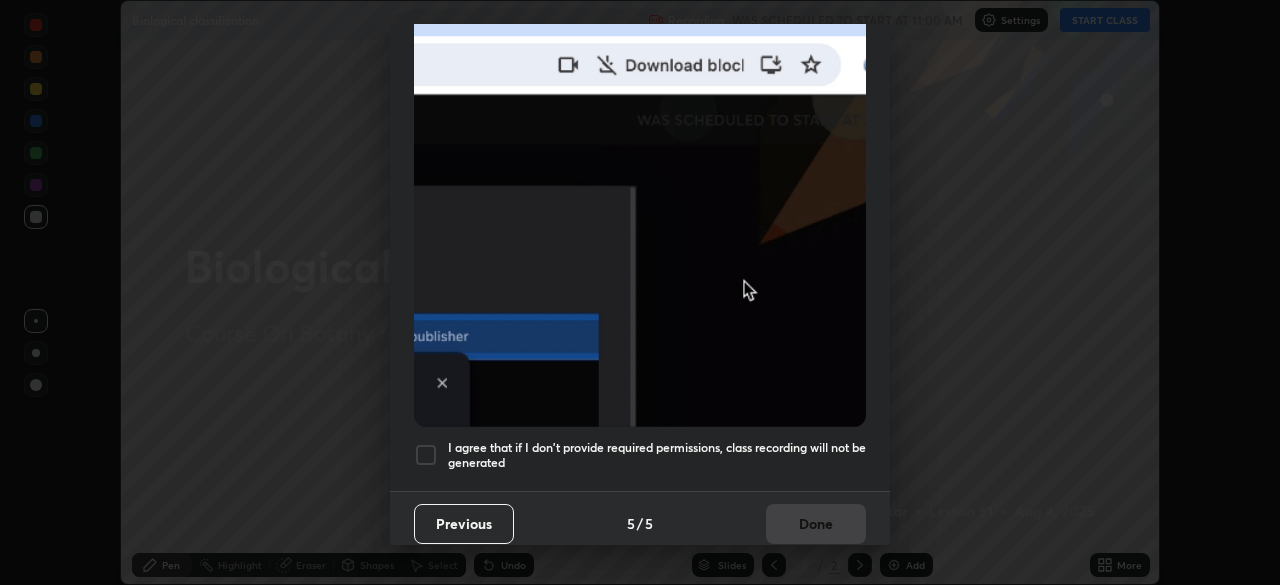 click on "I agree that if I don't provide required permissions, class recording will not be generated" at bounding box center (657, 455) 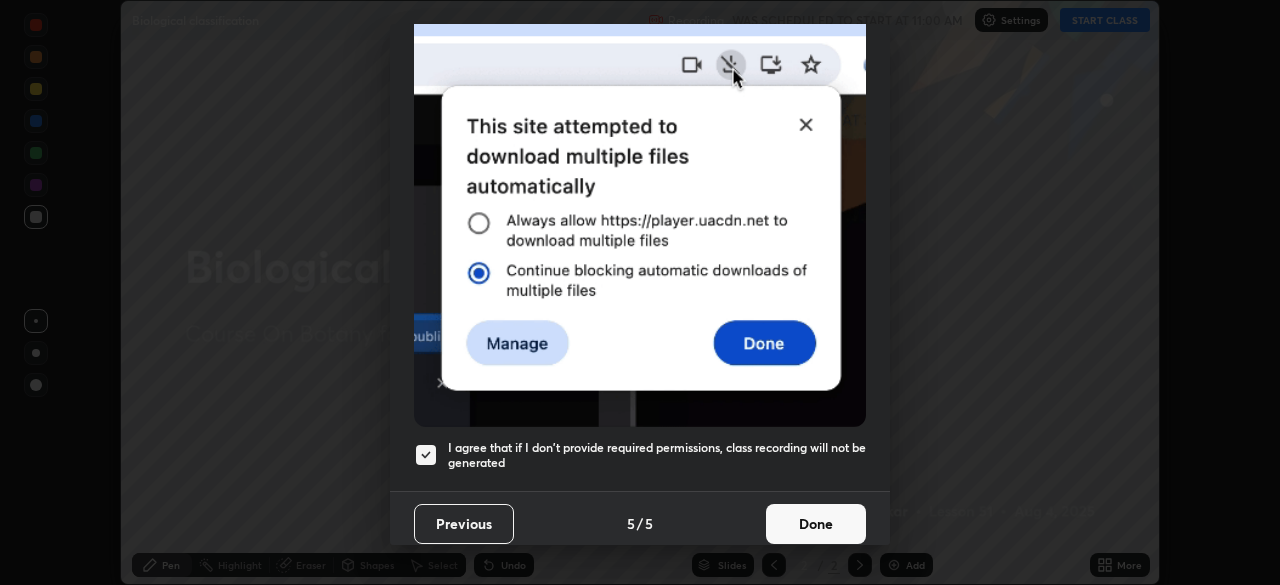 click on "Done" at bounding box center (816, 524) 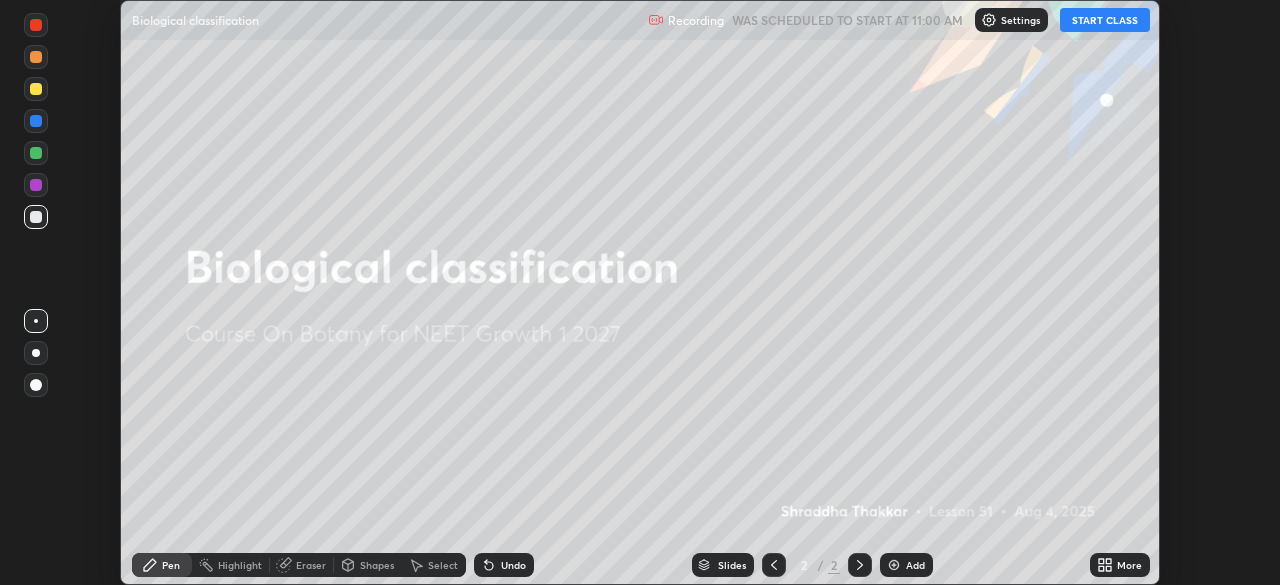 click on "START CLASS" at bounding box center (1105, 20) 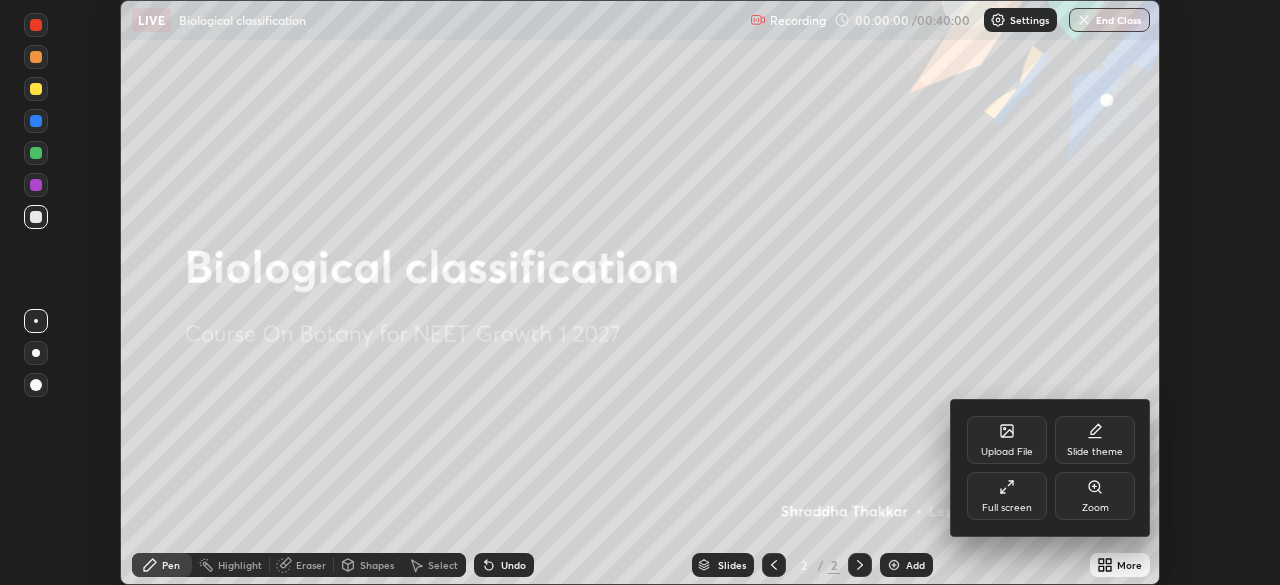 click on "Full screen" at bounding box center (1007, 508) 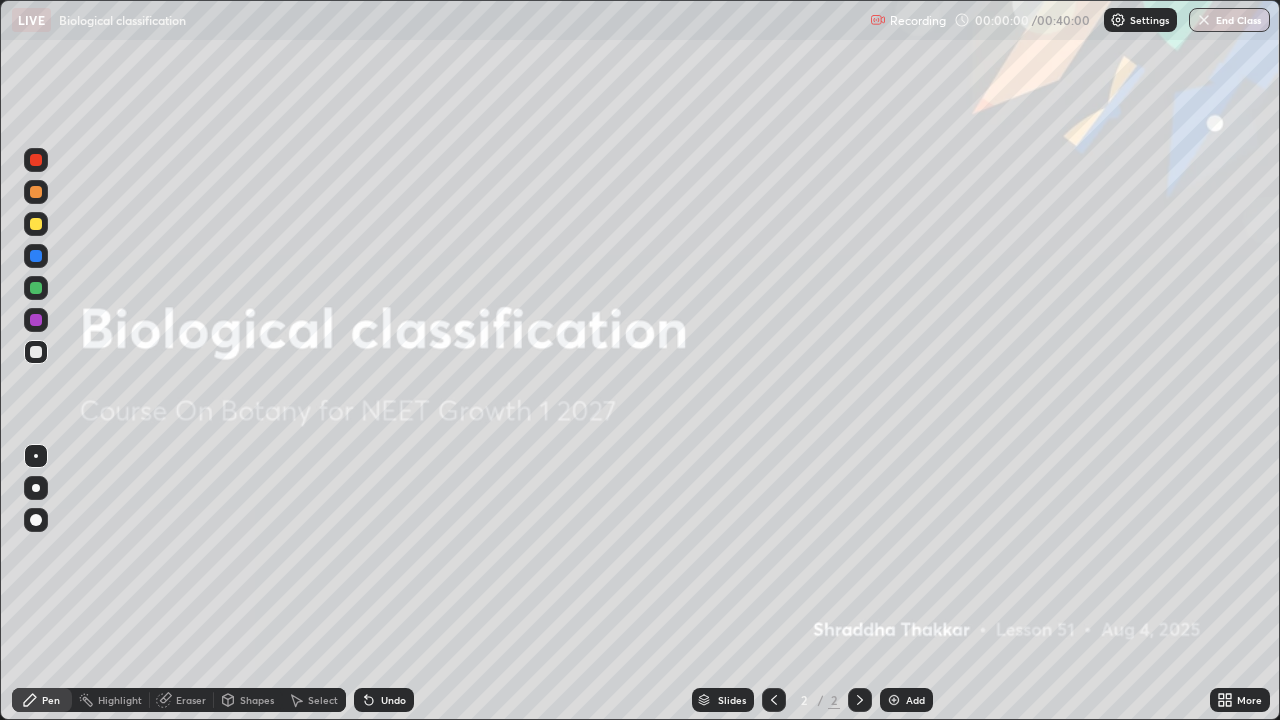 scroll, scrollTop: 99280, scrollLeft: 98720, axis: both 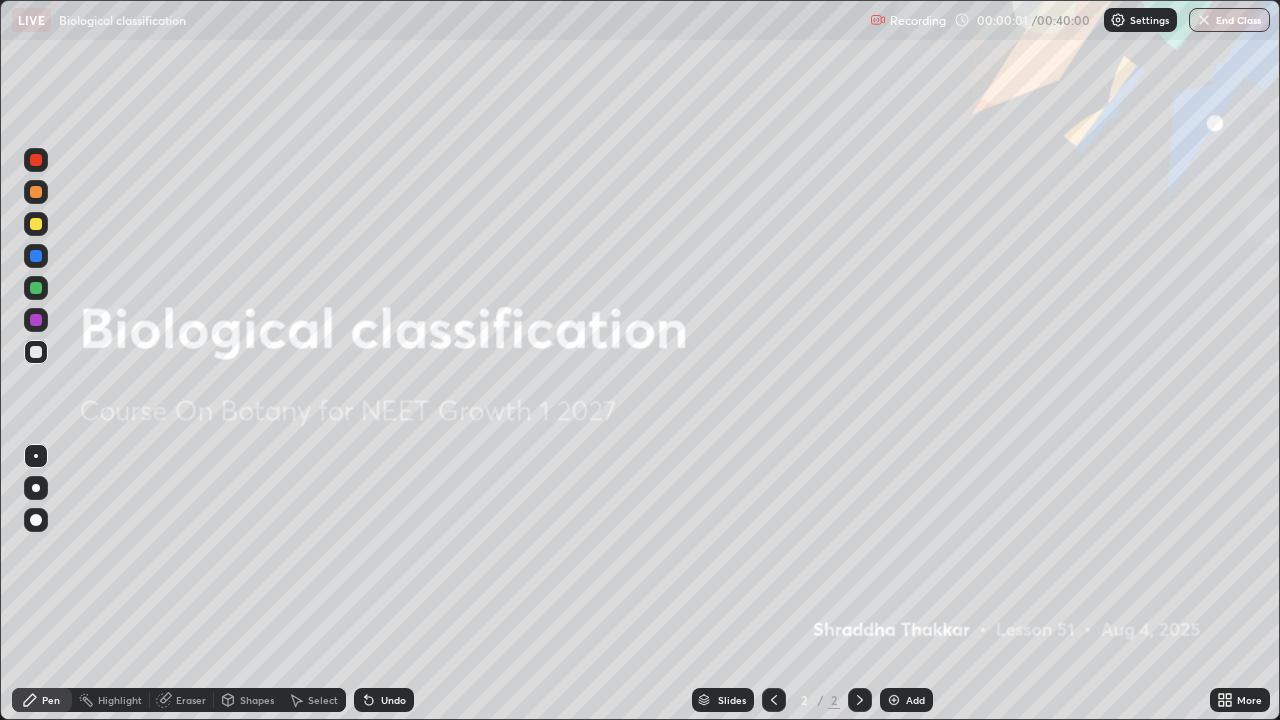 click on "More" at bounding box center [1240, 700] 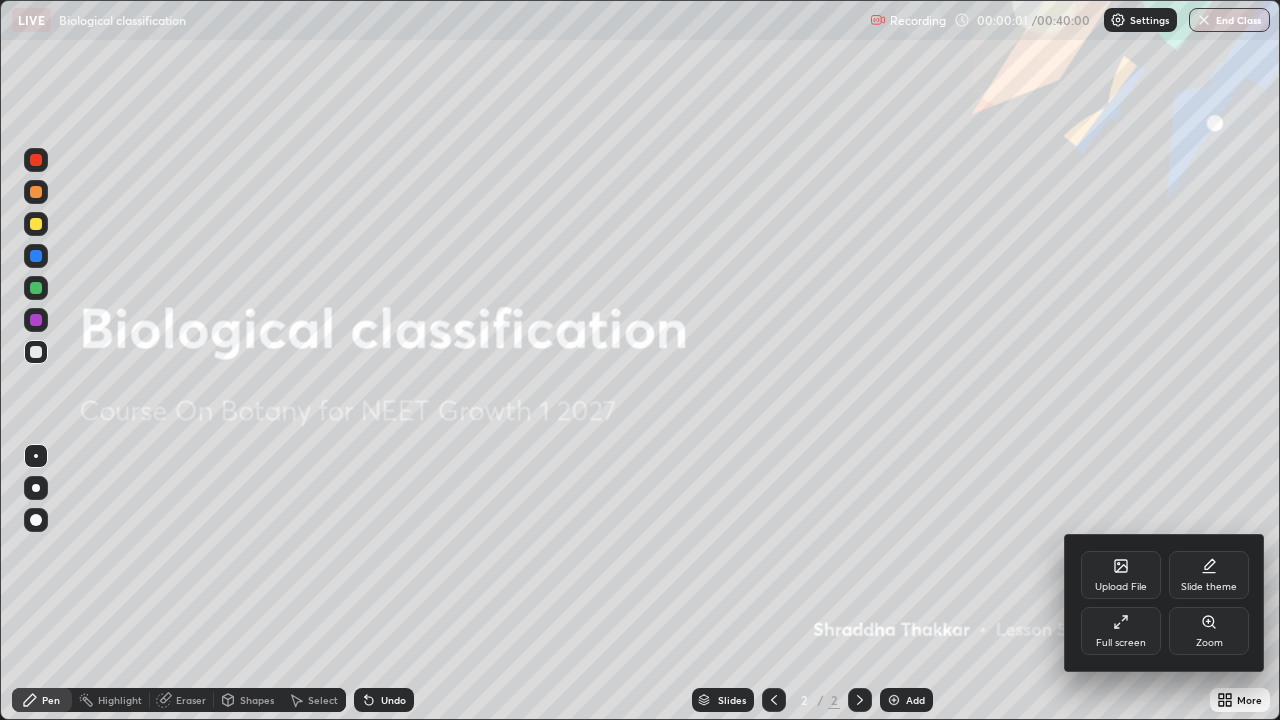 click on "Full screen" at bounding box center [1121, 643] 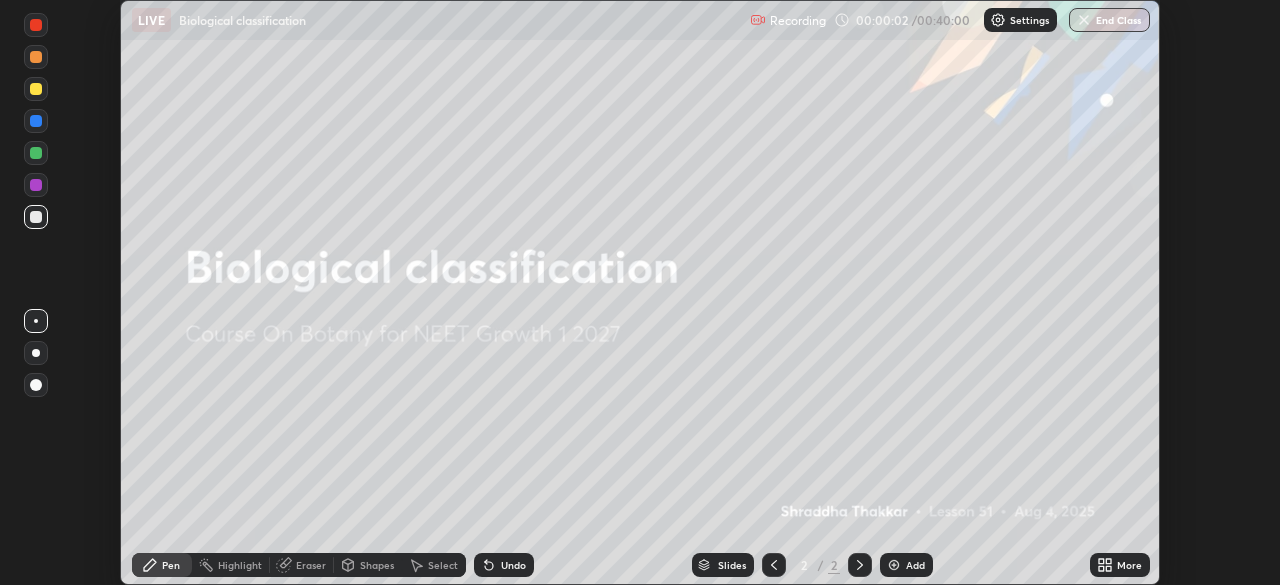 scroll, scrollTop: 585, scrollLeft: 1280, axis: both 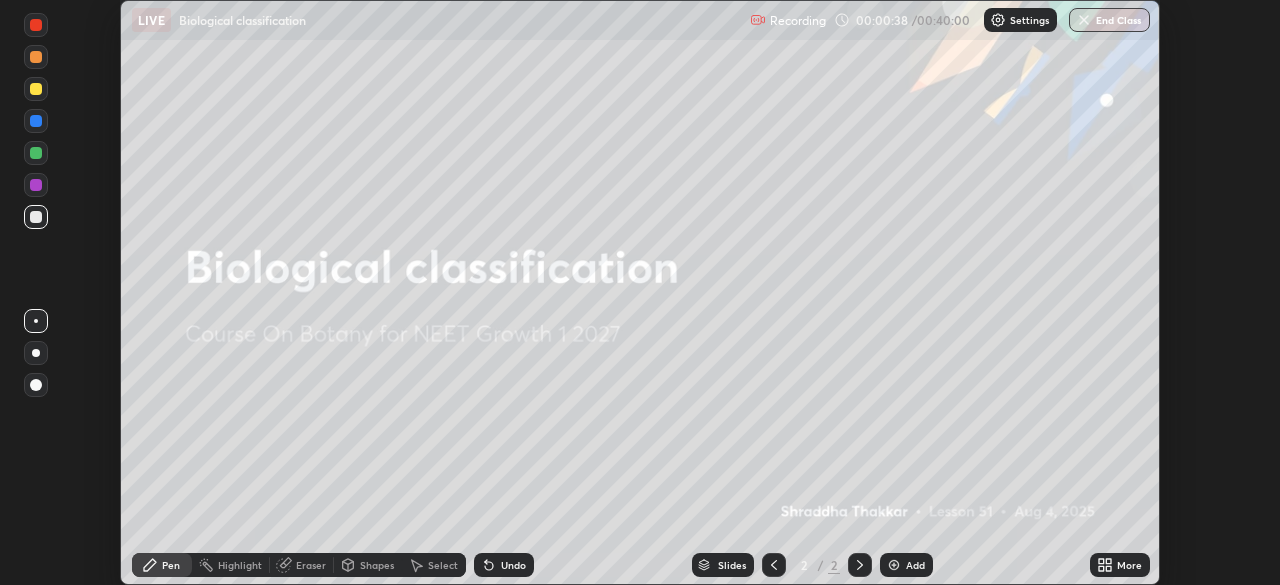 click 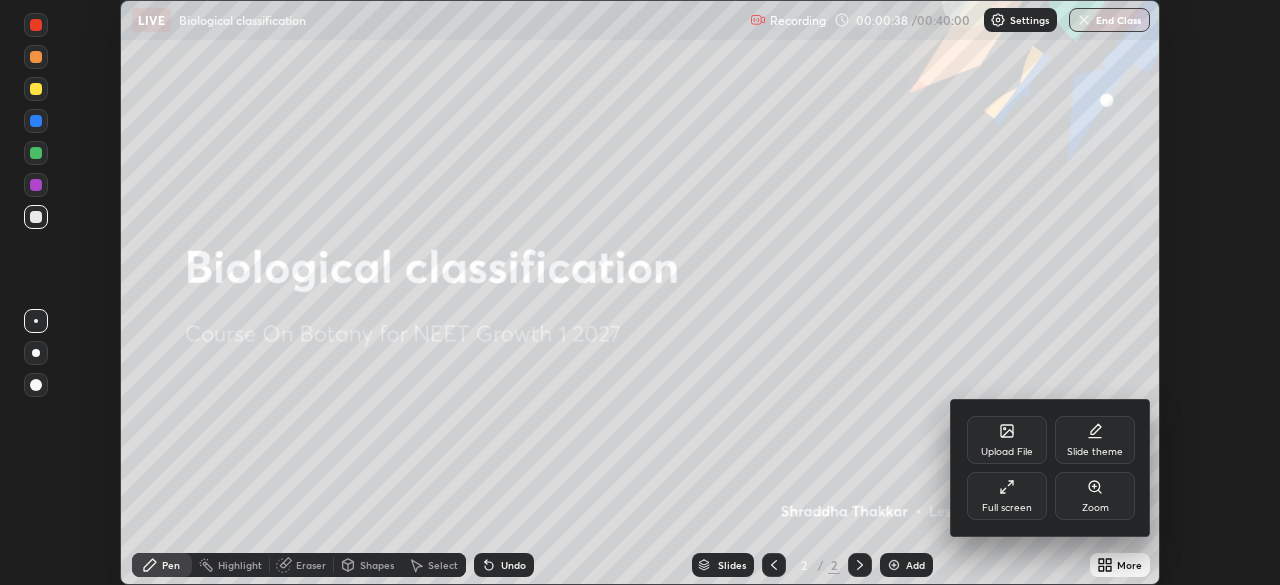 click on "Upload File" at bounding box center [1007, 440] 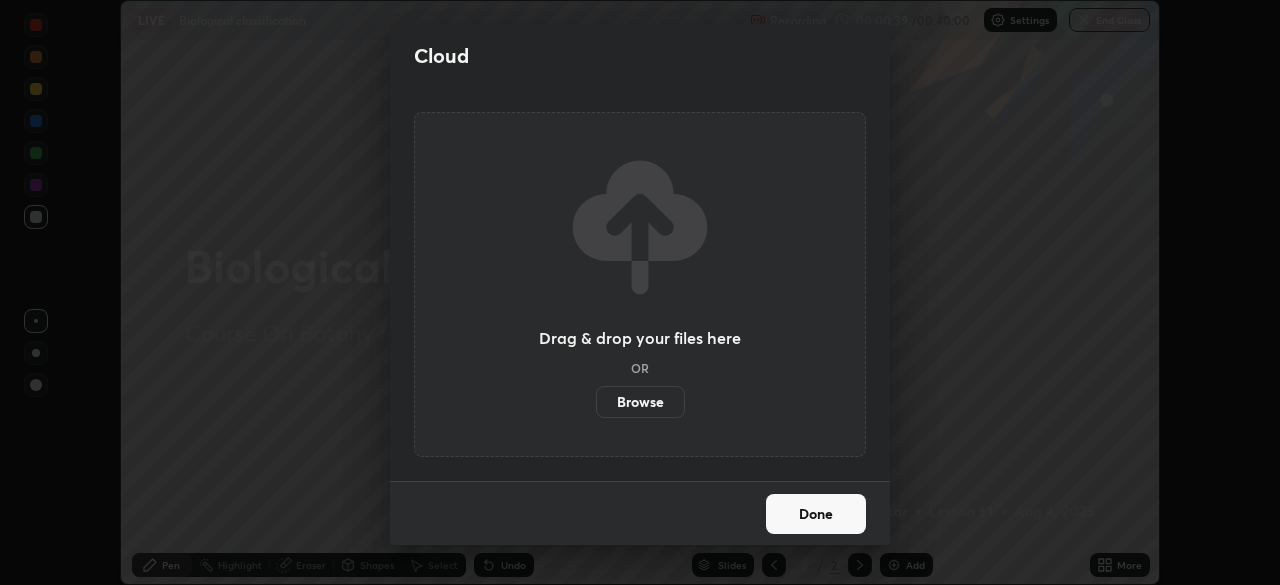 click on "Browse" at bounding box center (640, 402) 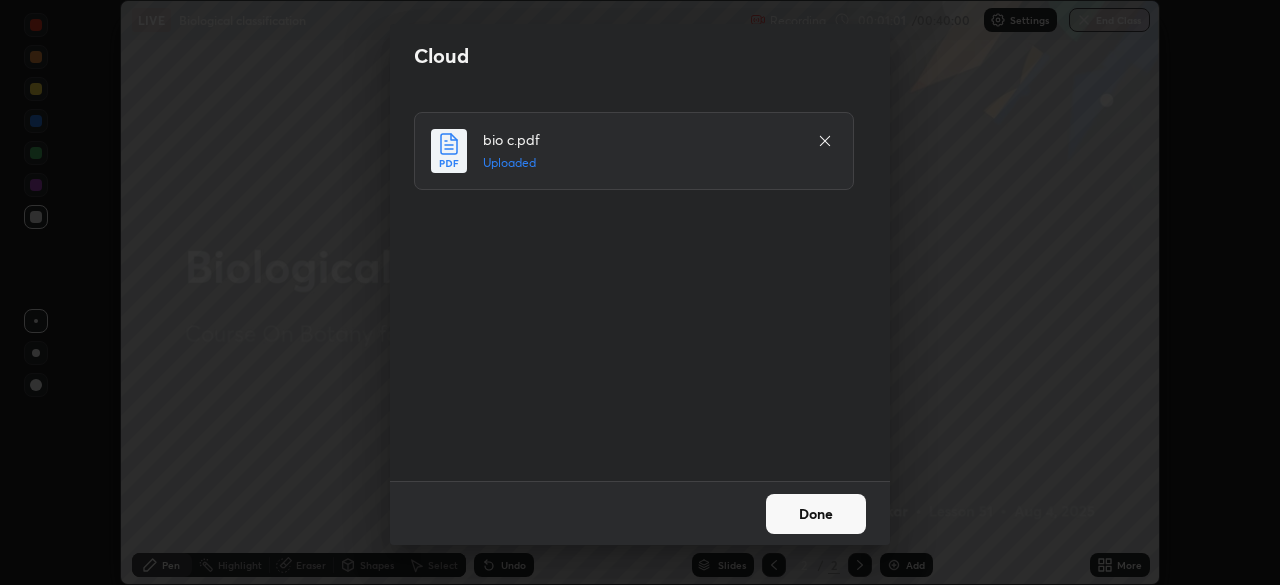 click on "Done" at bounding box center (816, 514) 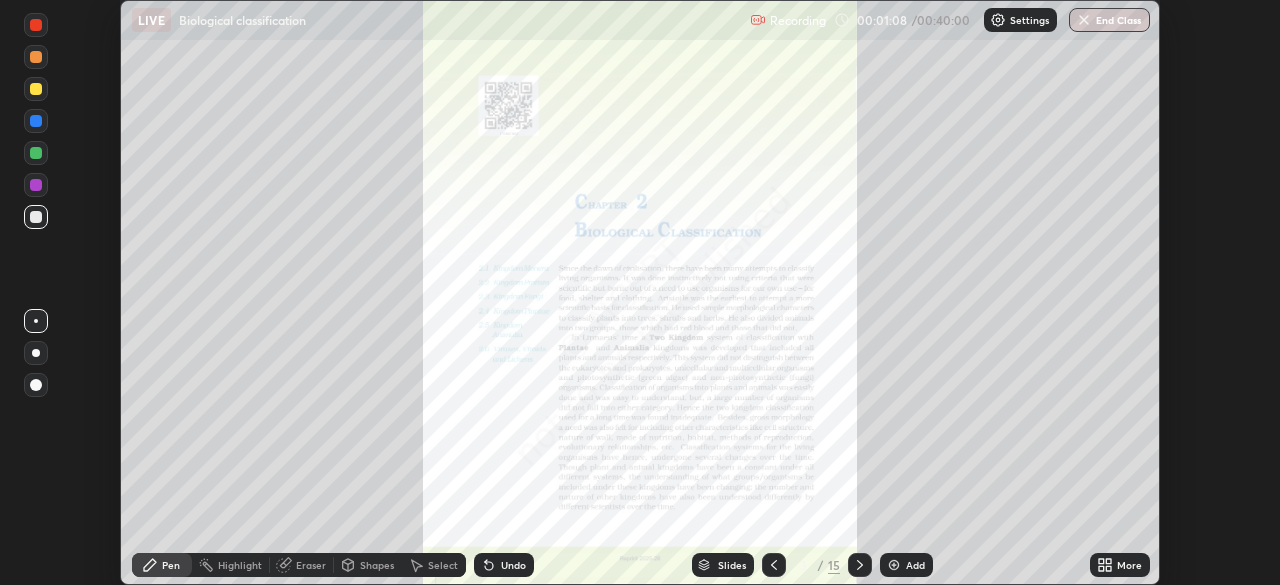 click 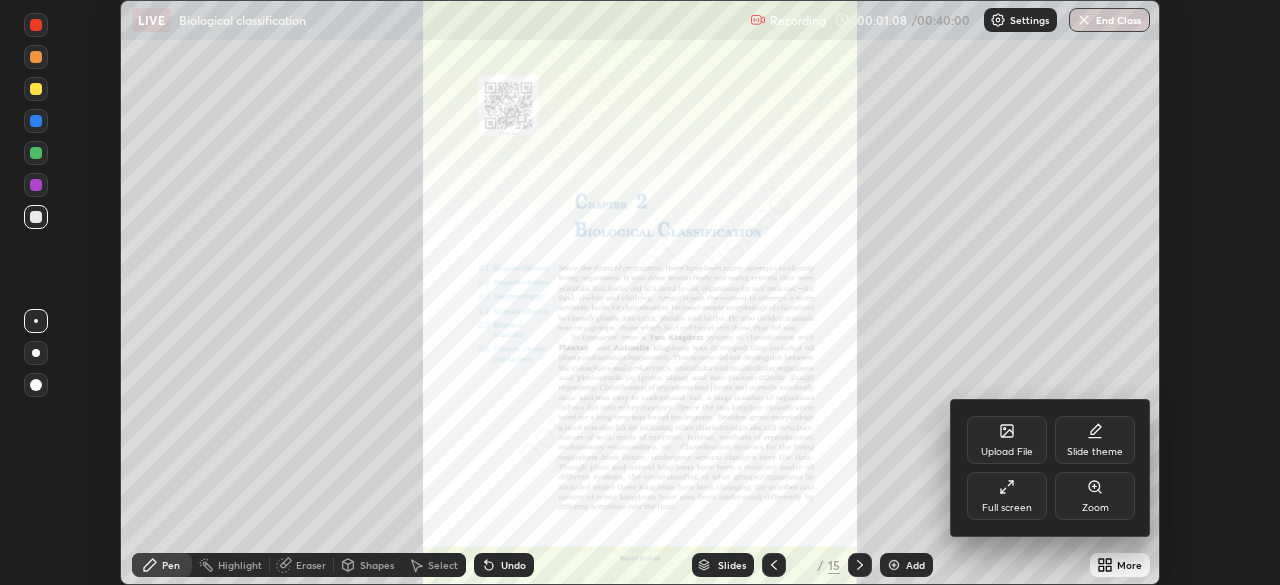 click on "Full screen" at bounding box center (1007, 496) 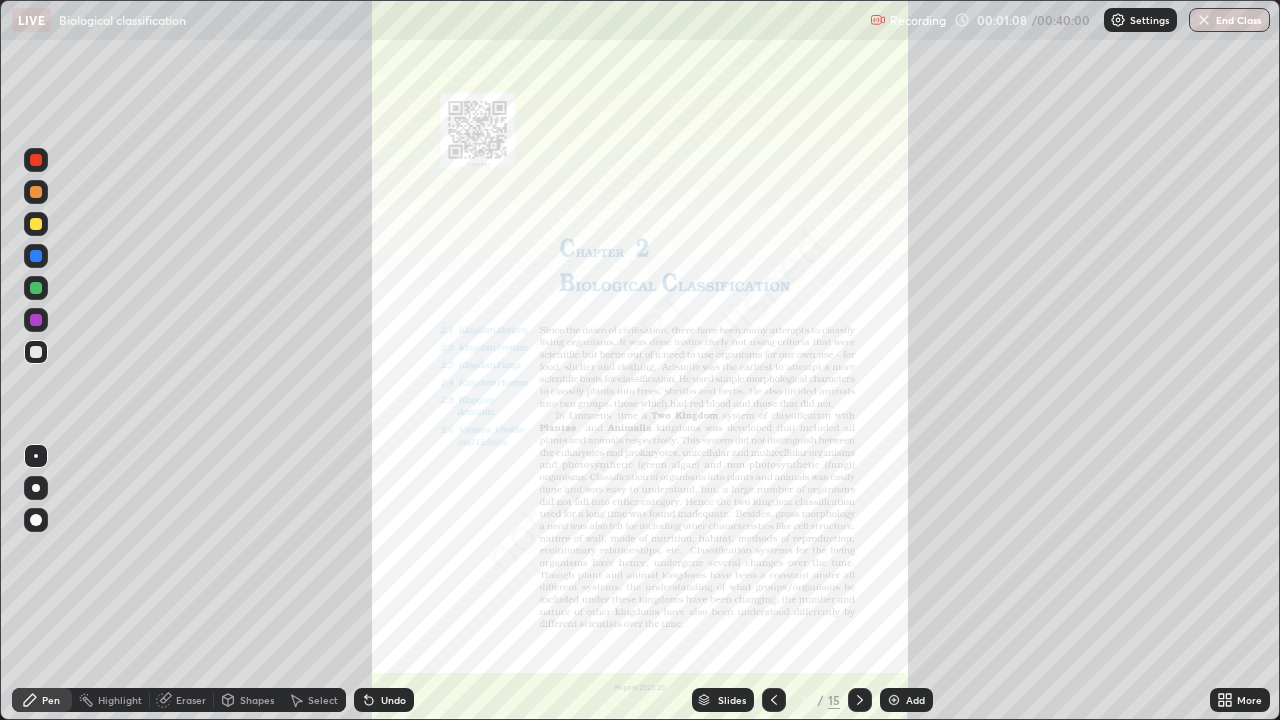 scroll, scrollTop: 99280, scrollLeft: 98720, axis: both 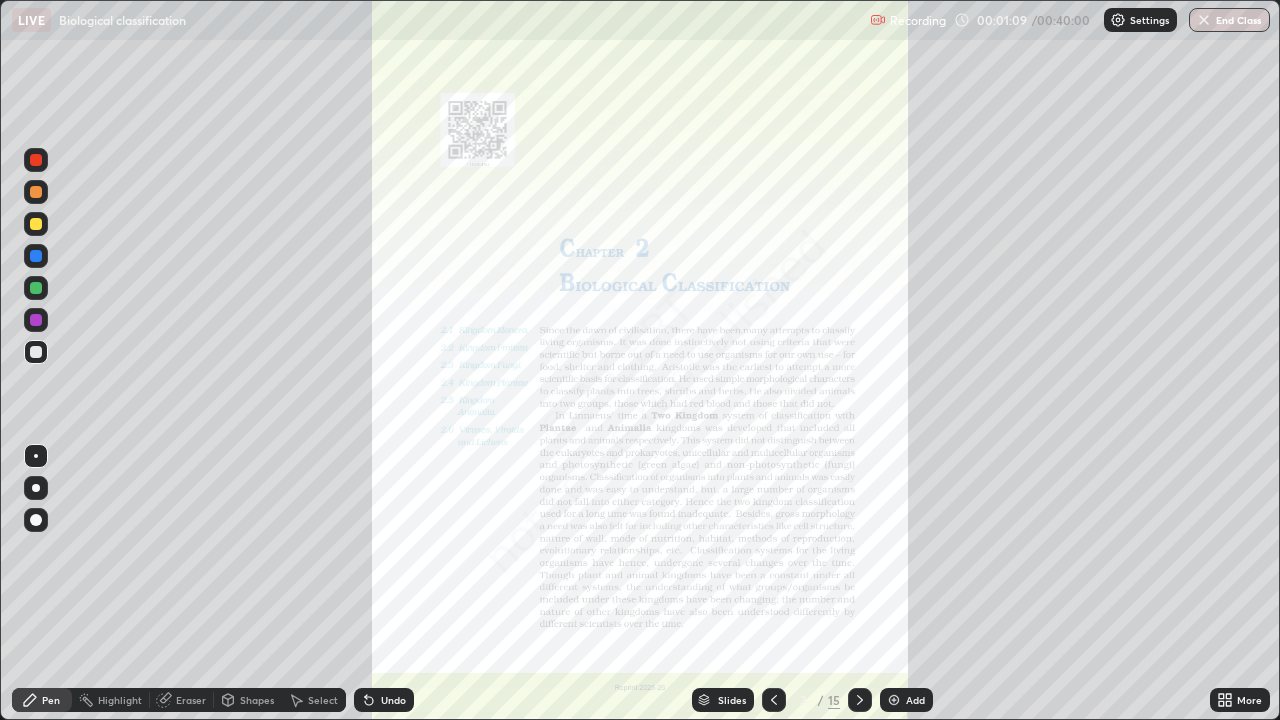 click 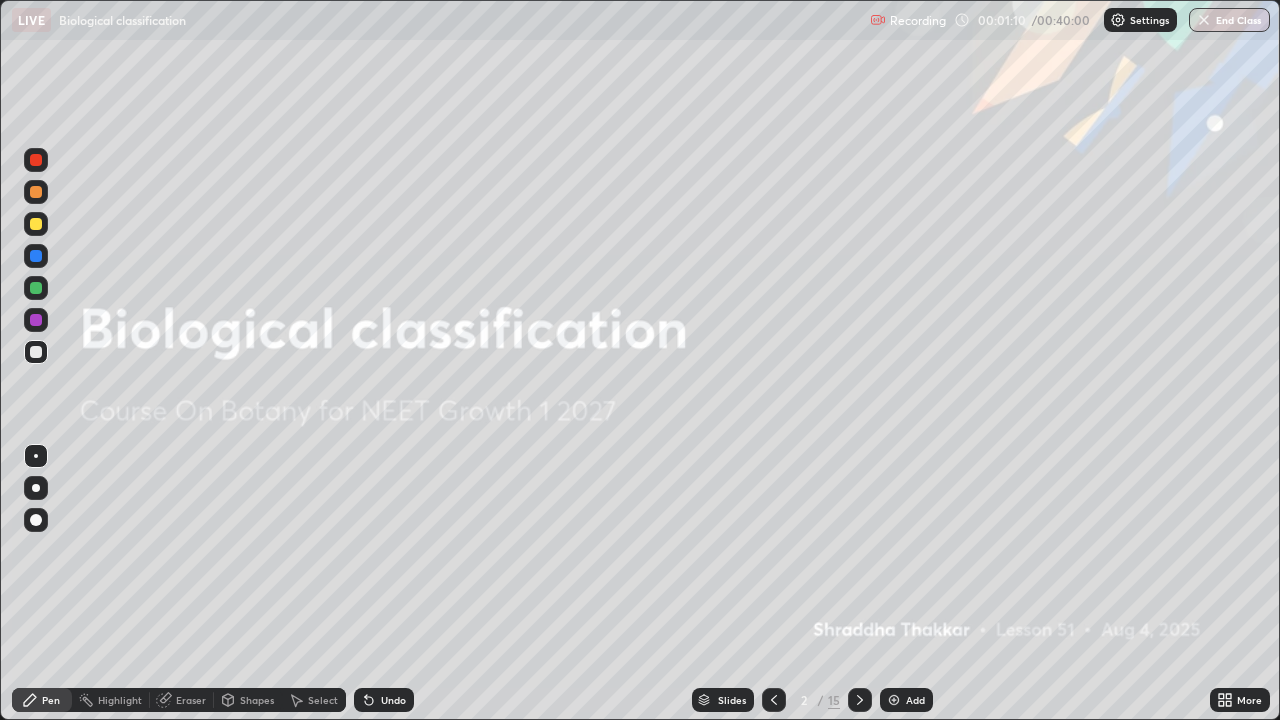 click on "Add" at bounding box center [915, 700] 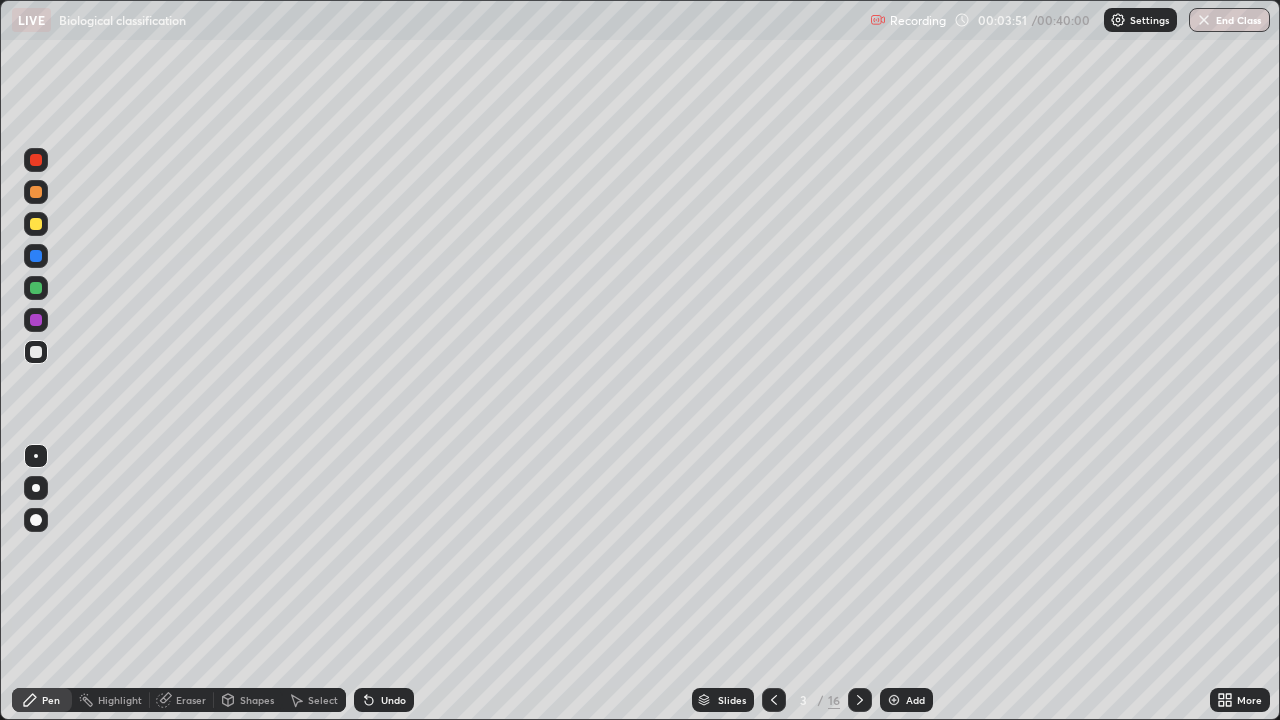 click at bounding box center [36, 320] 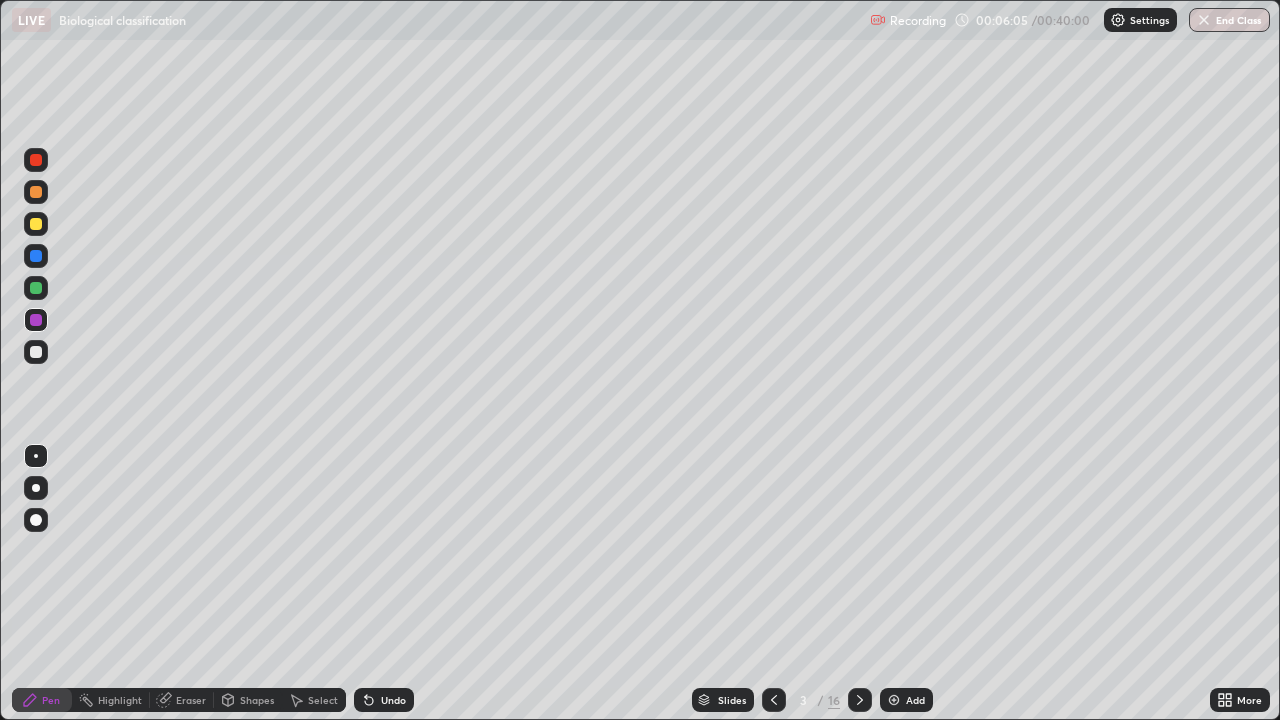 click at bounding box center (36, 488) 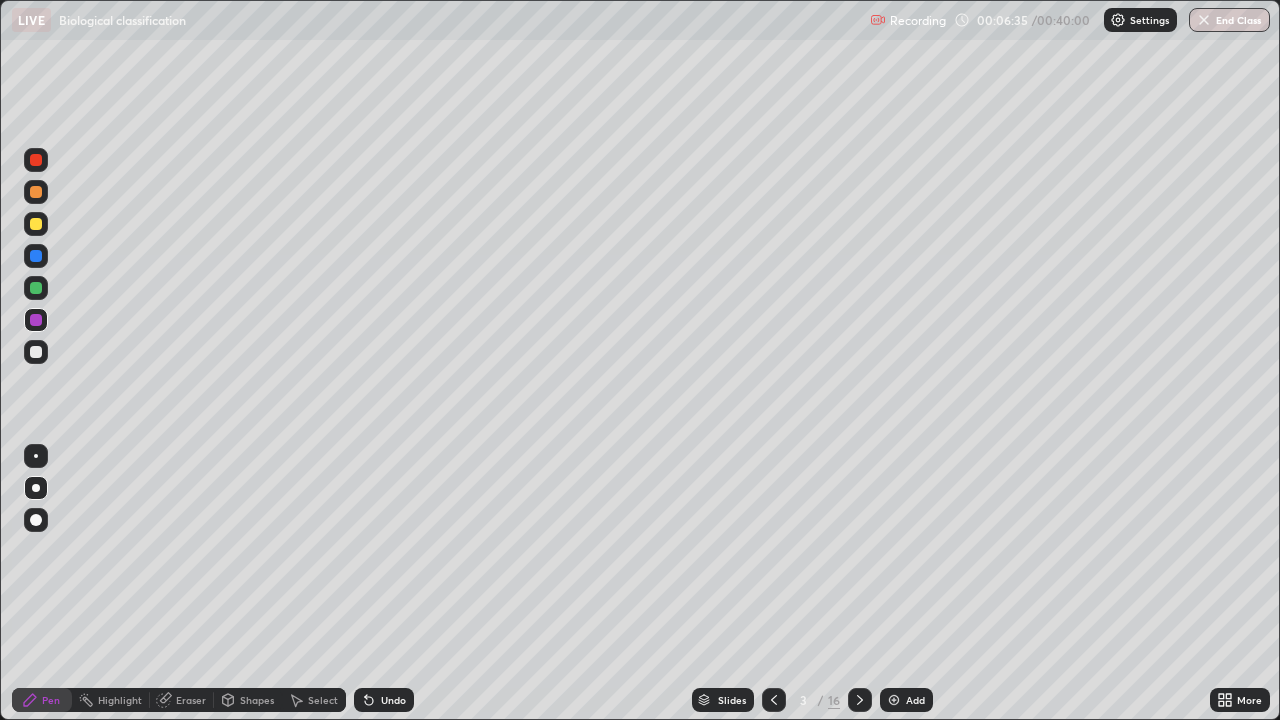 click 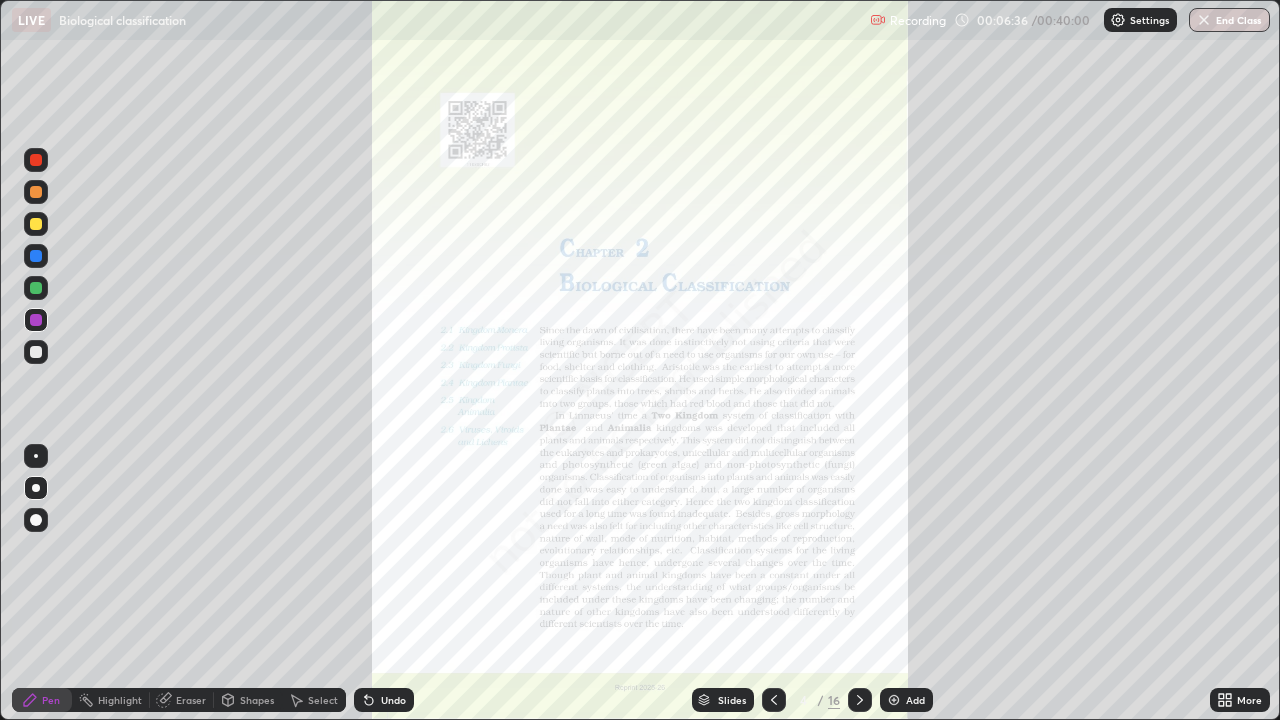 click 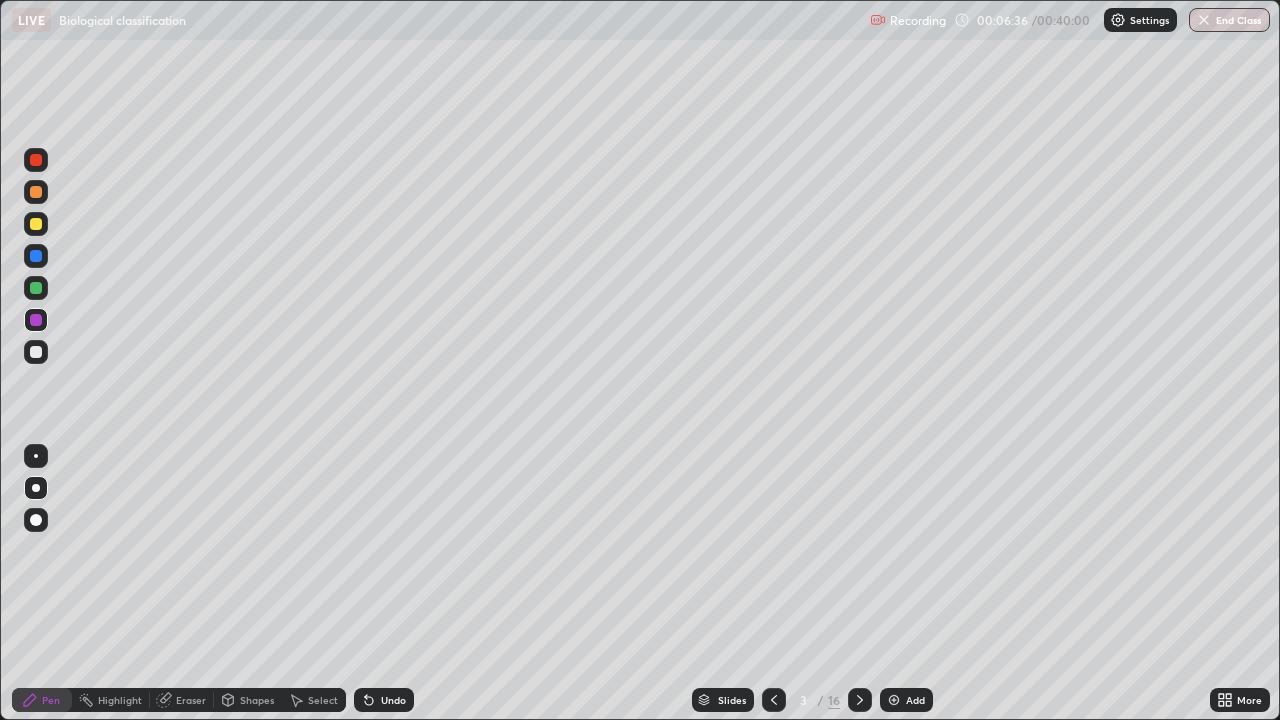 click at bounding box center [894, 700] 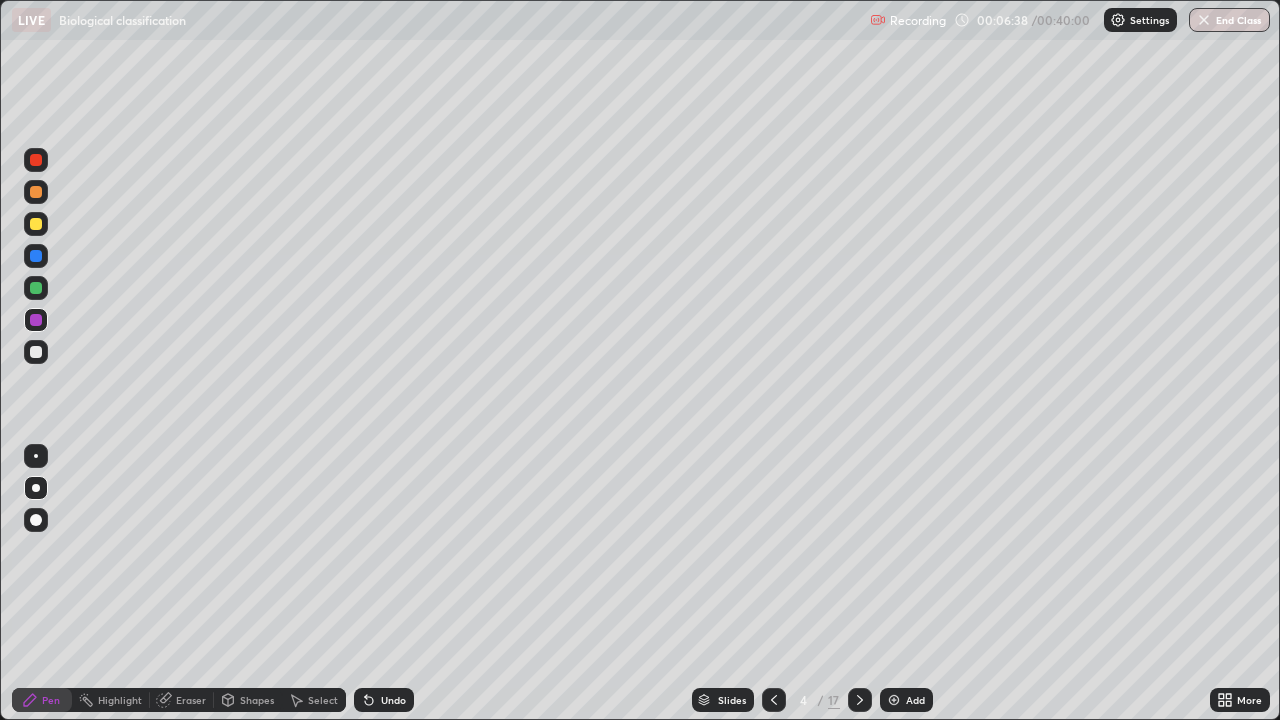 click at bounding box center [36, 224] 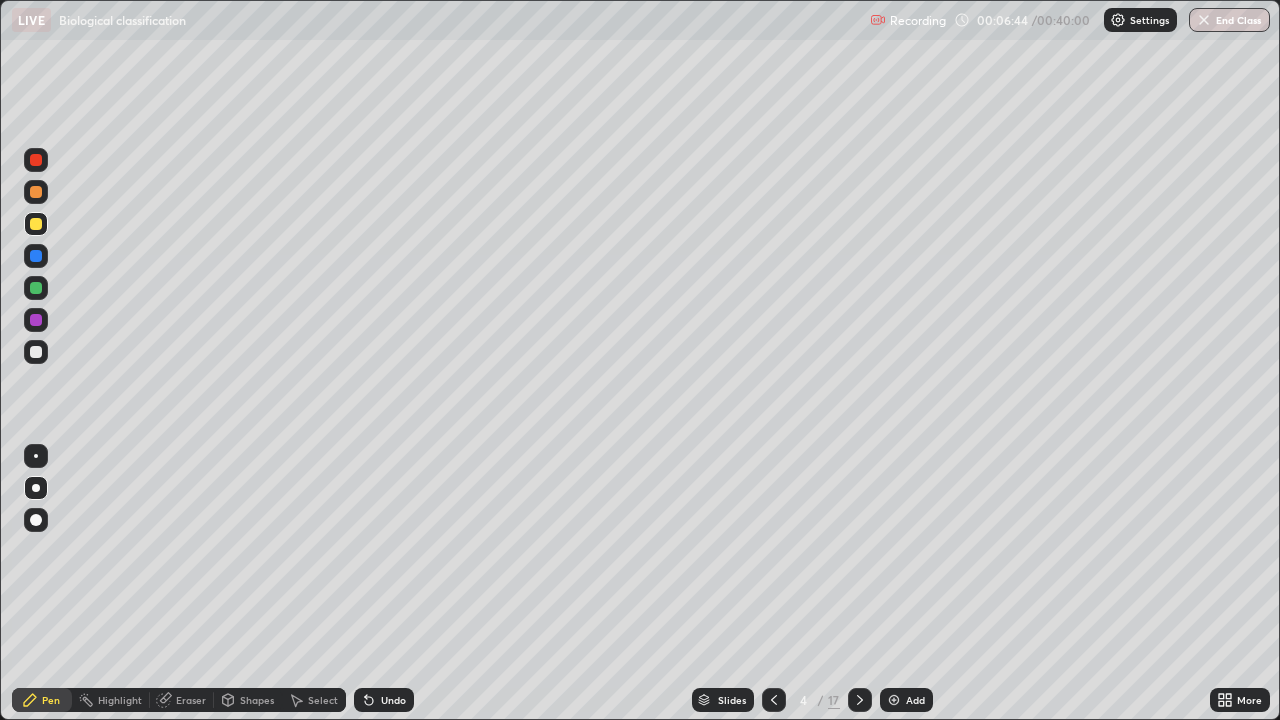 click at bounding box center (36, 456) 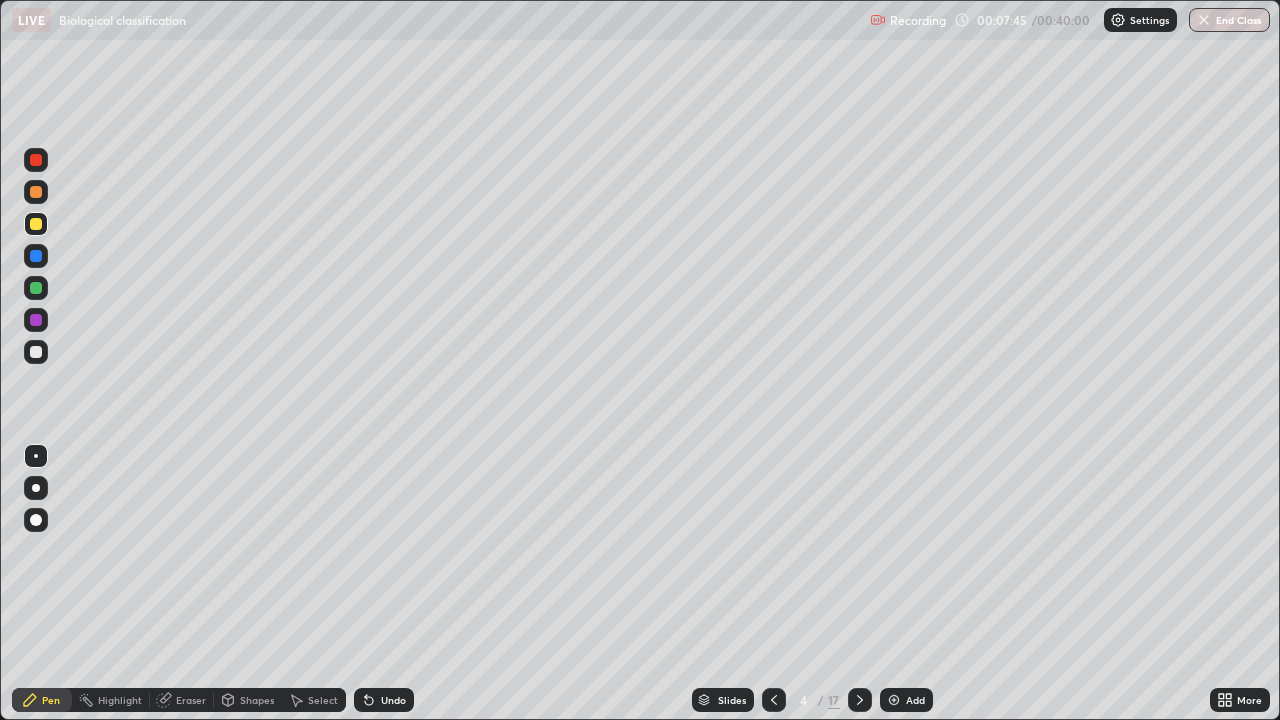 click on "Eraser" at bounding box center (191, 700) 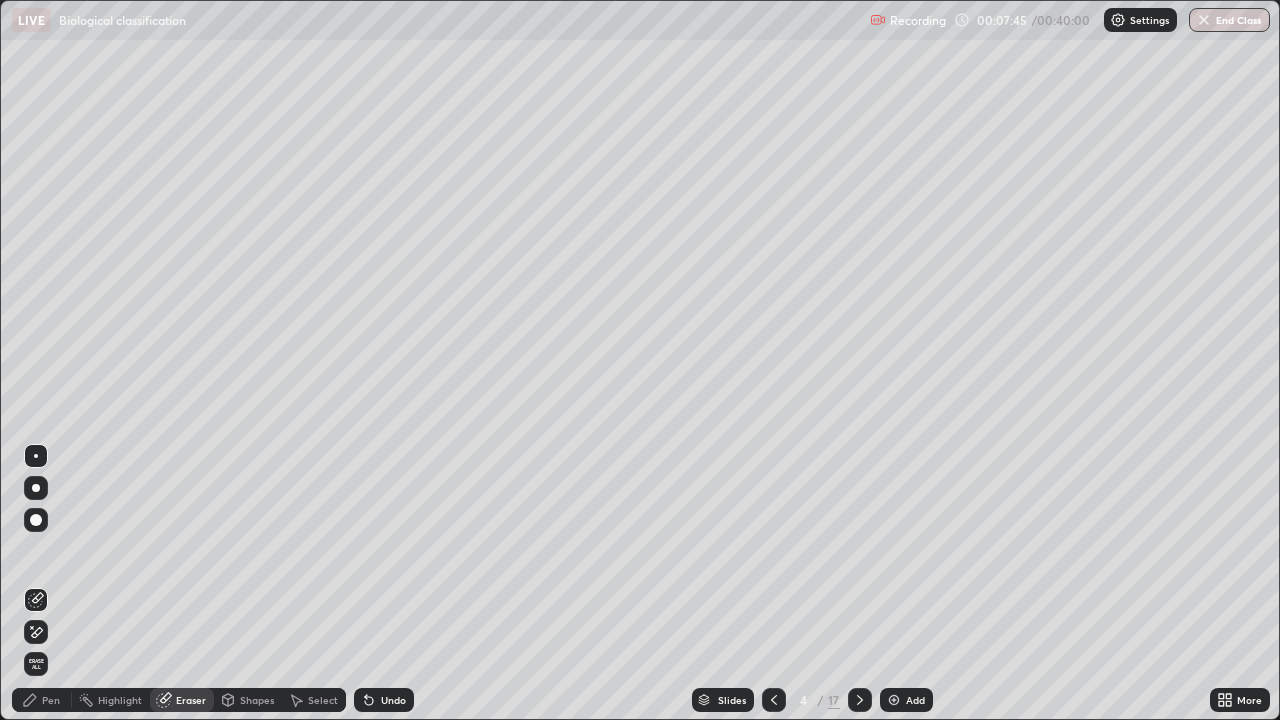 click on "Shapes" at bounding box center (257, 700) 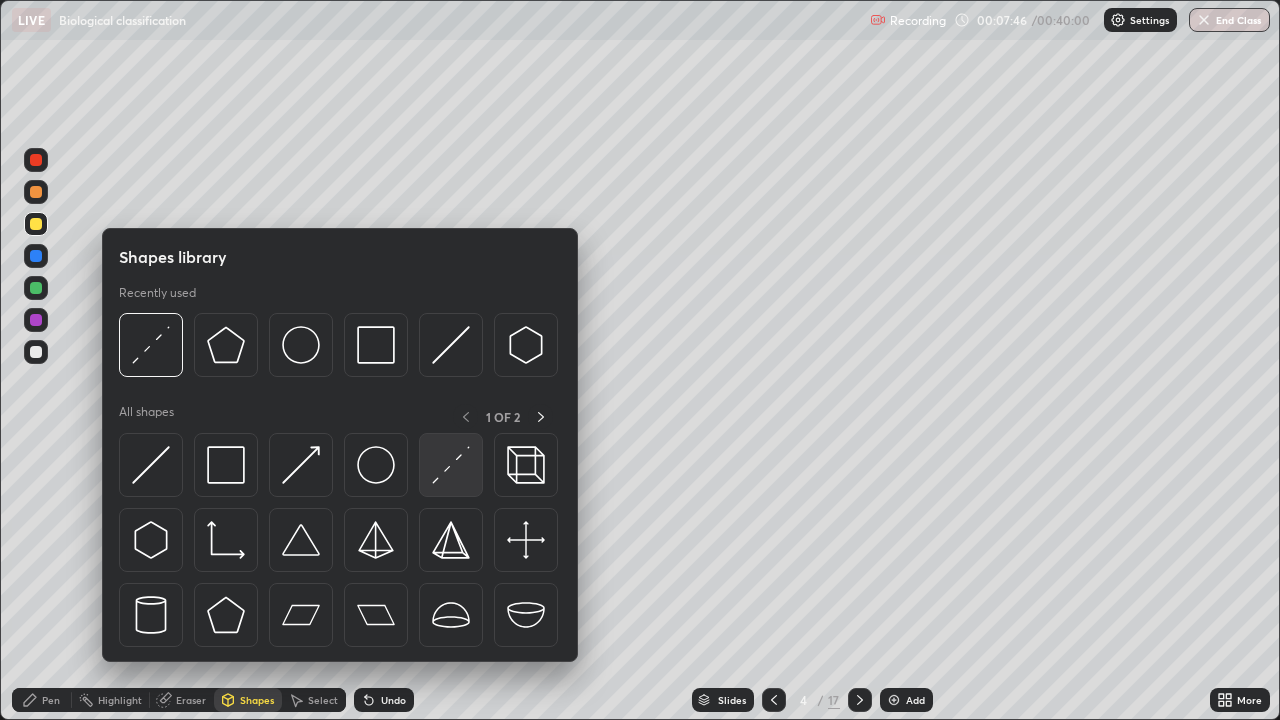 click at bounding box center (451, 465) 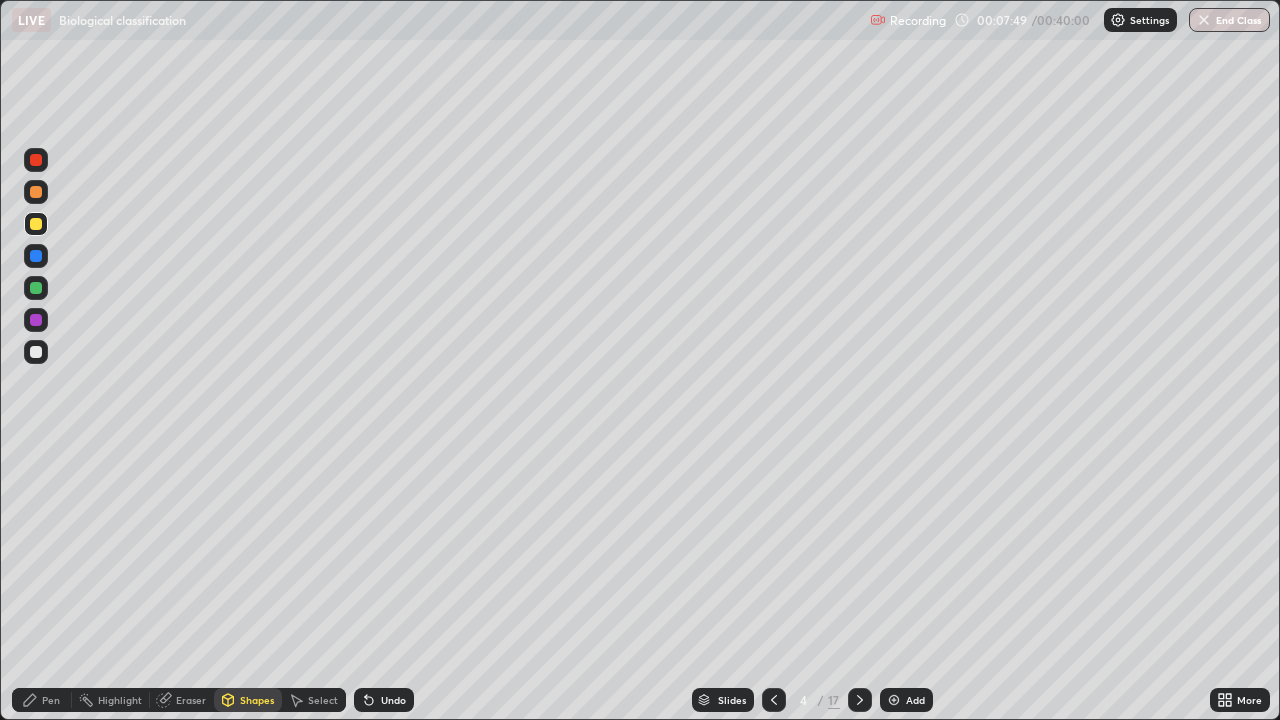click on "Pen" at bounding box center [51, 700] 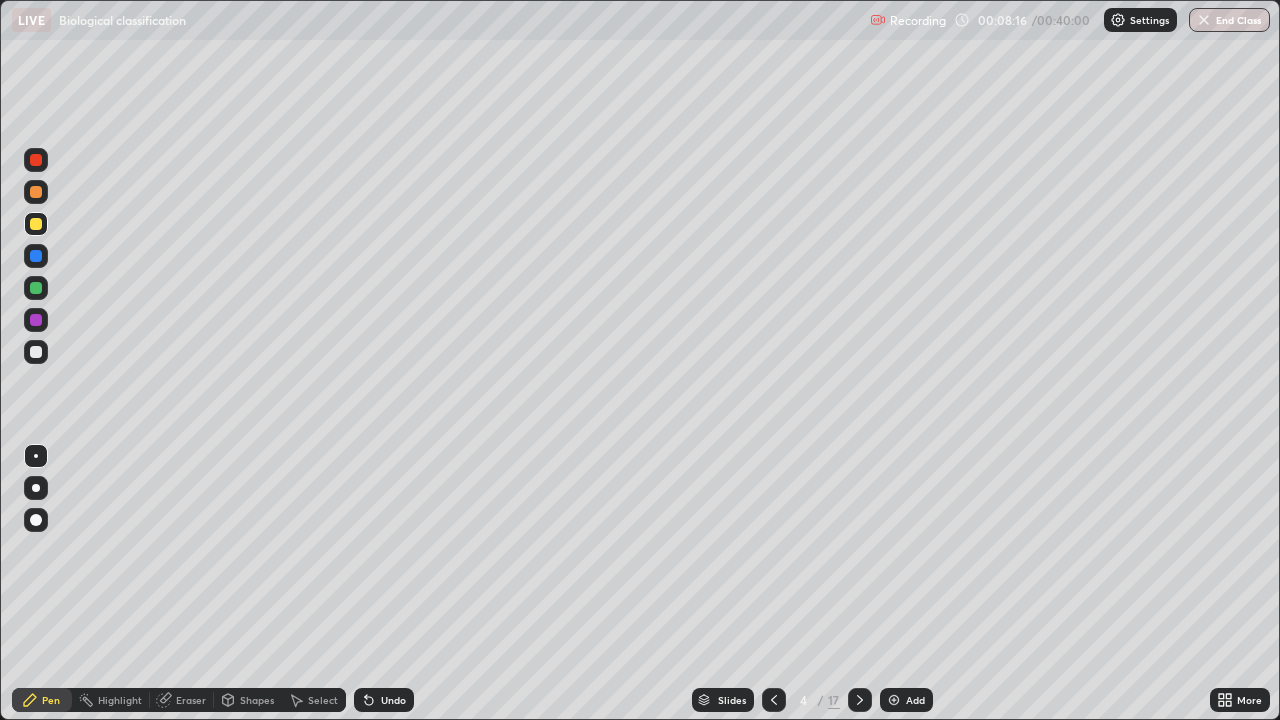 click on "Undo" at bounding box center (384, 700) 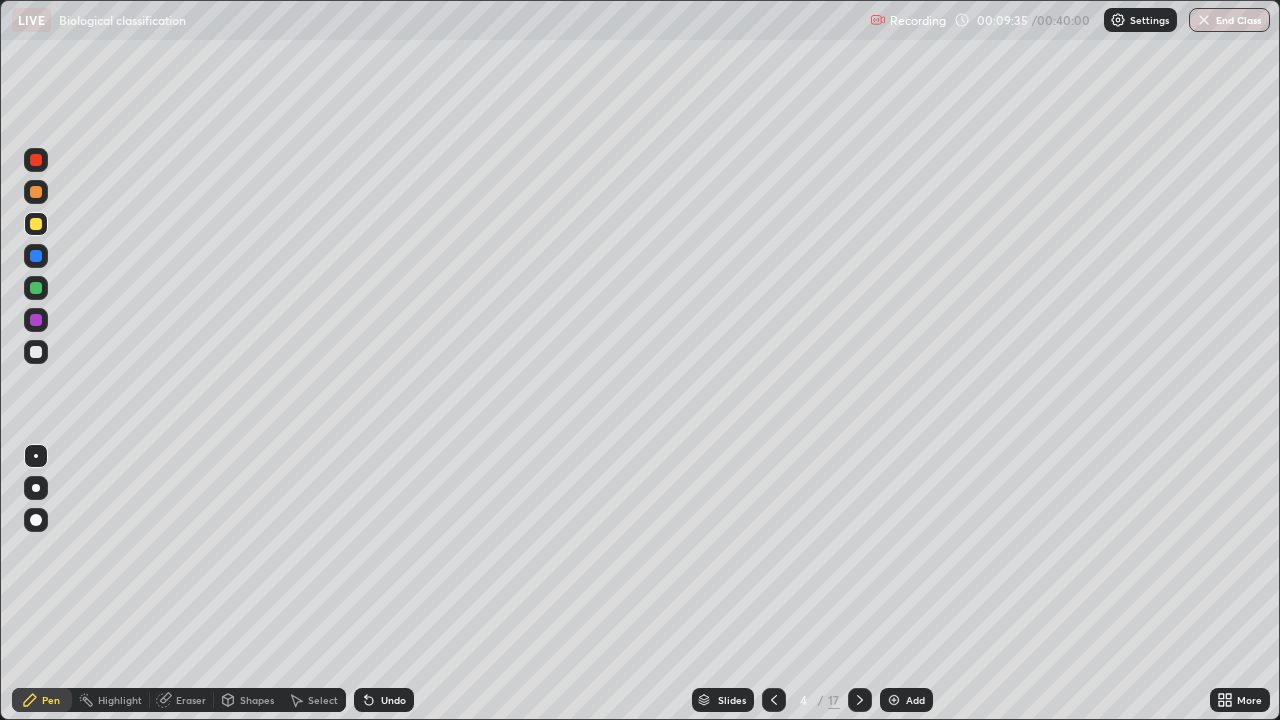 click on "Eraser" at bounding box center (191, 700) 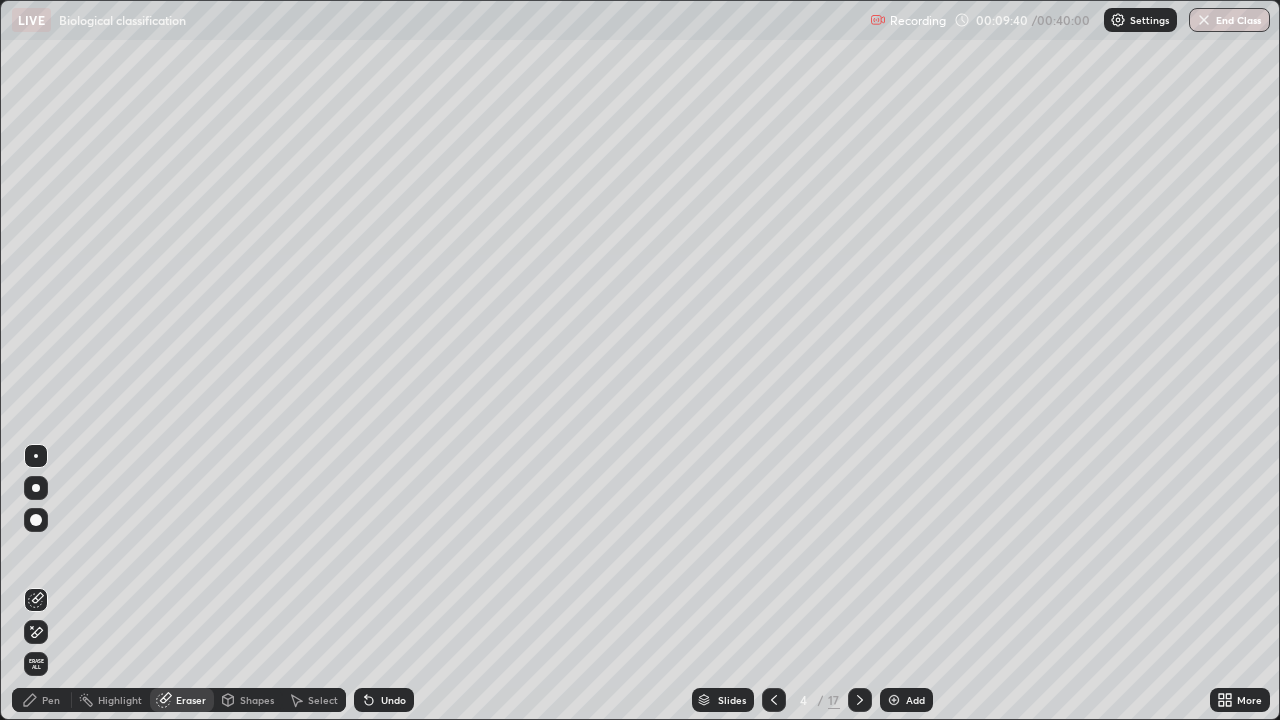 click on "Pen" at bounding box center [51, 700] 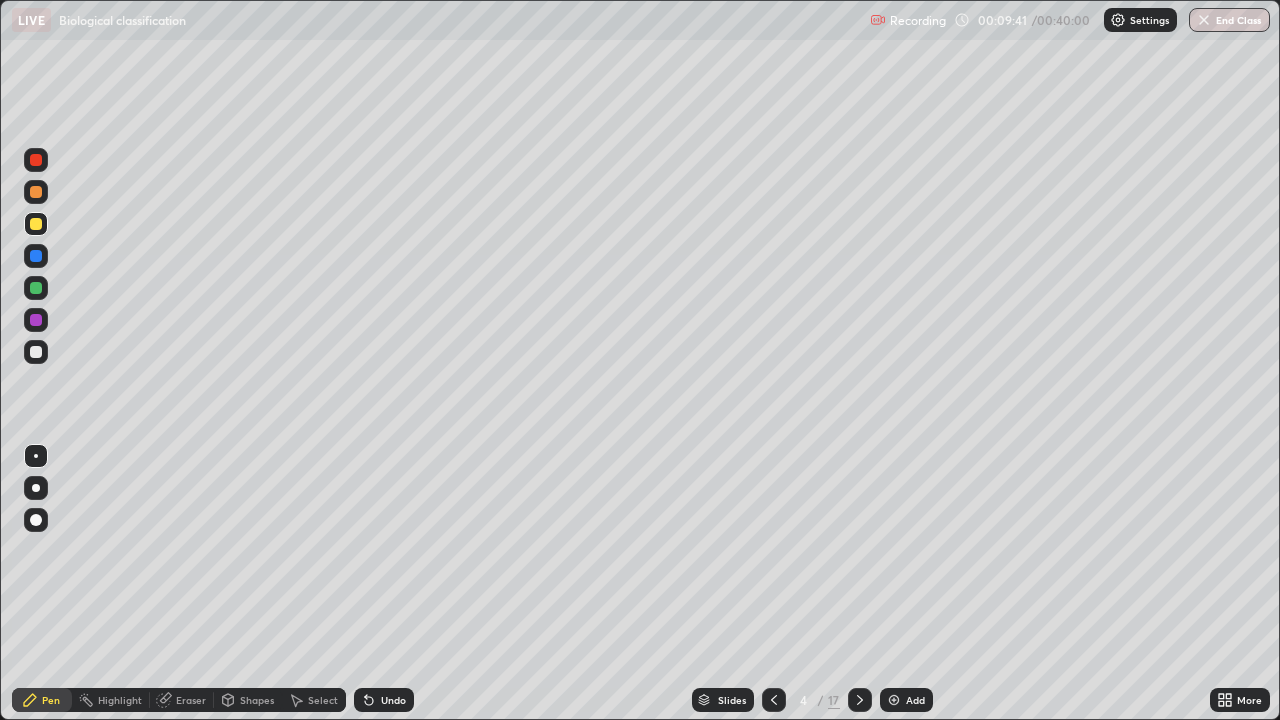 click at bounding box center [36, 320] 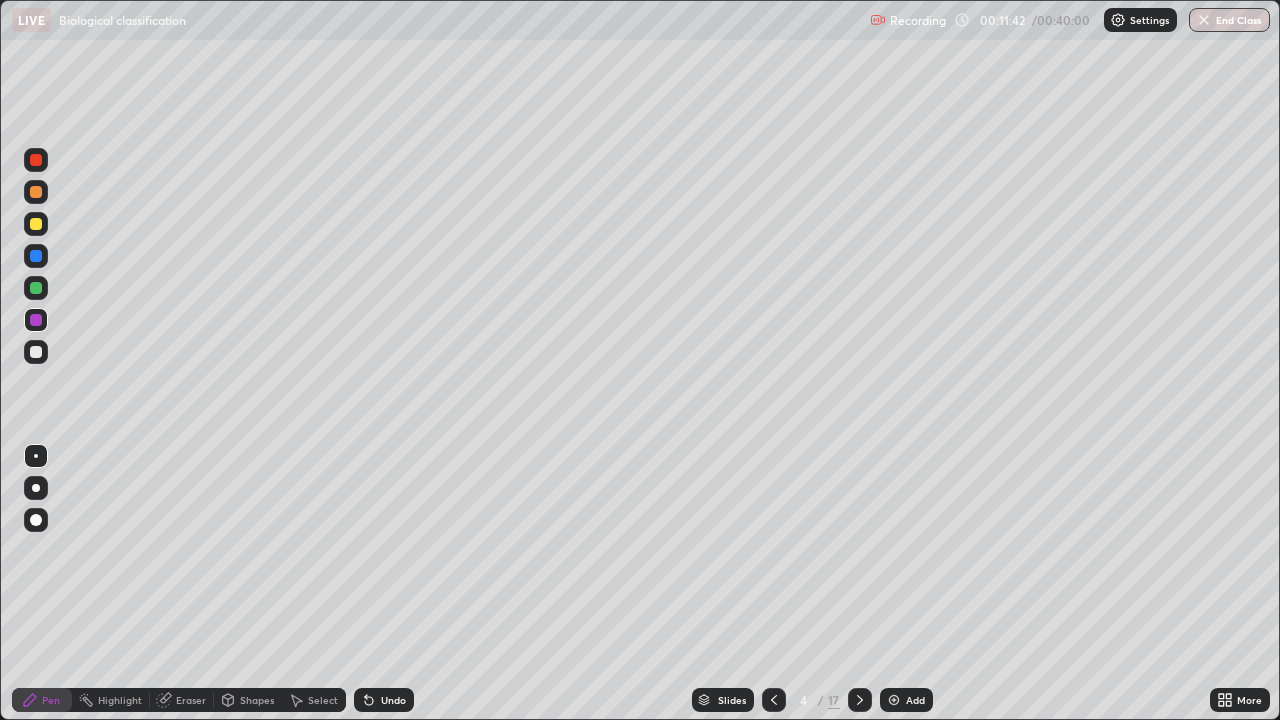 click at bounding box center (36, 256) 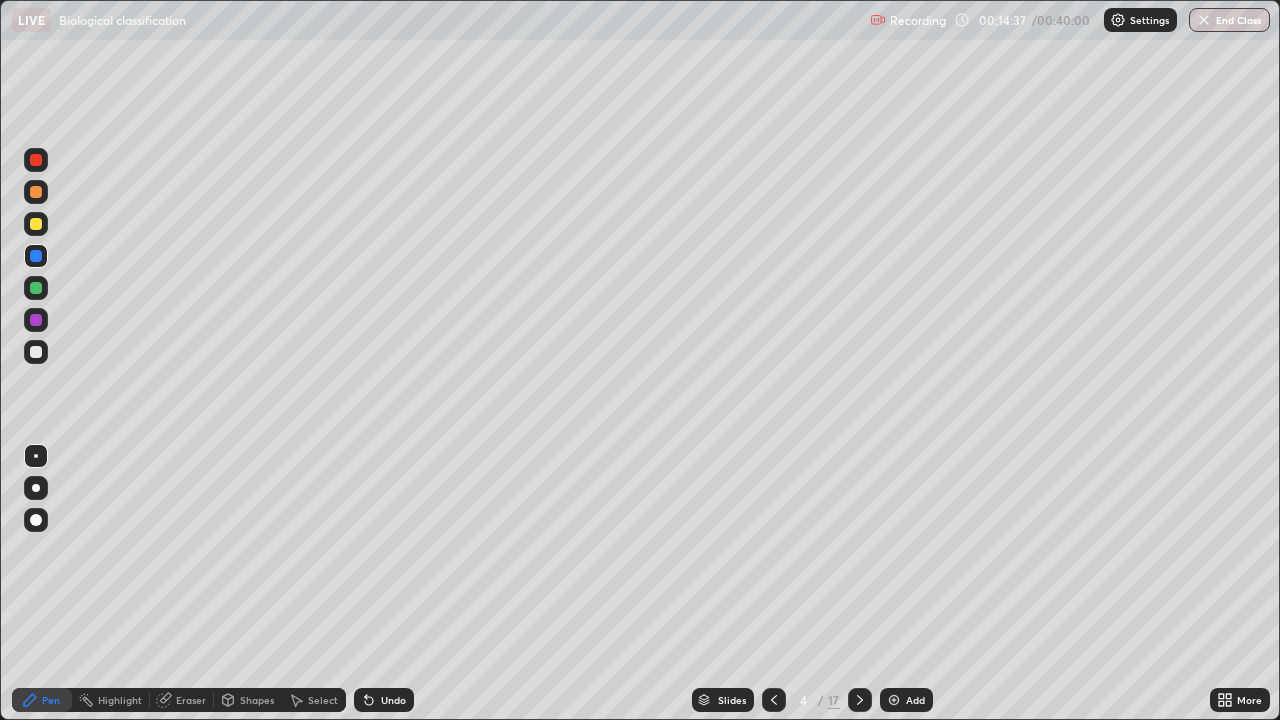 click at bounding box center [860, 700] 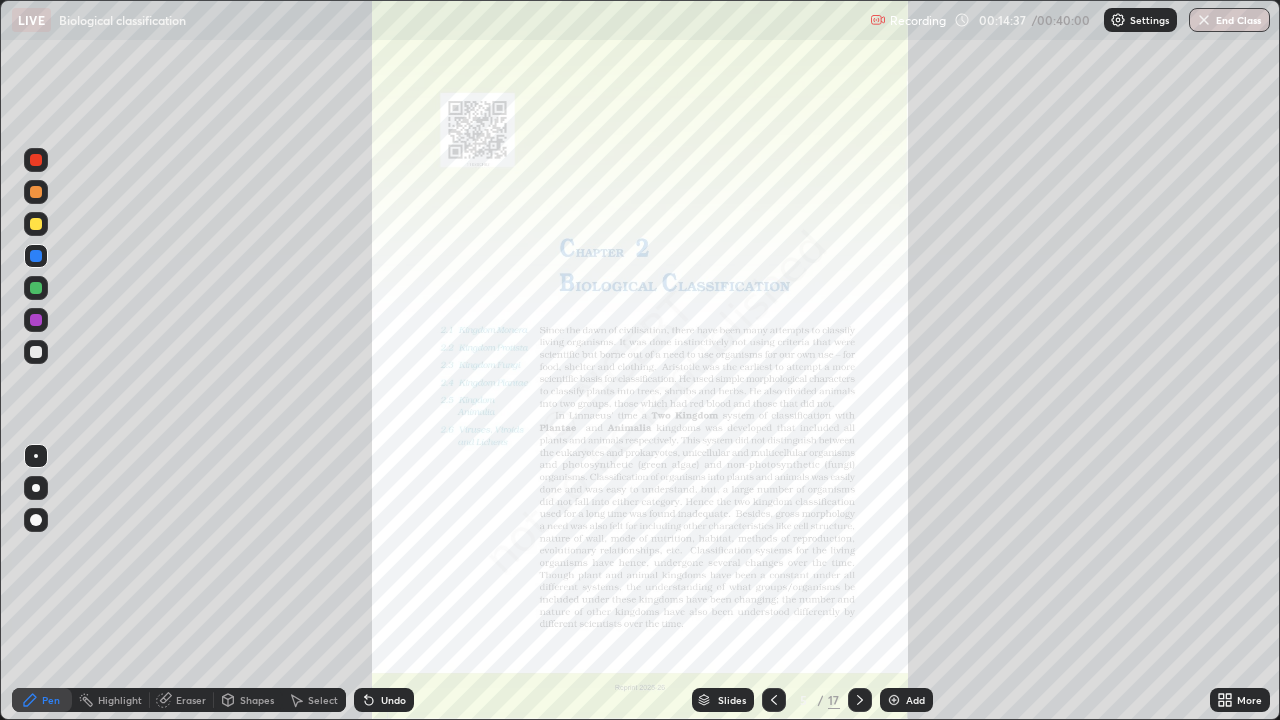 click 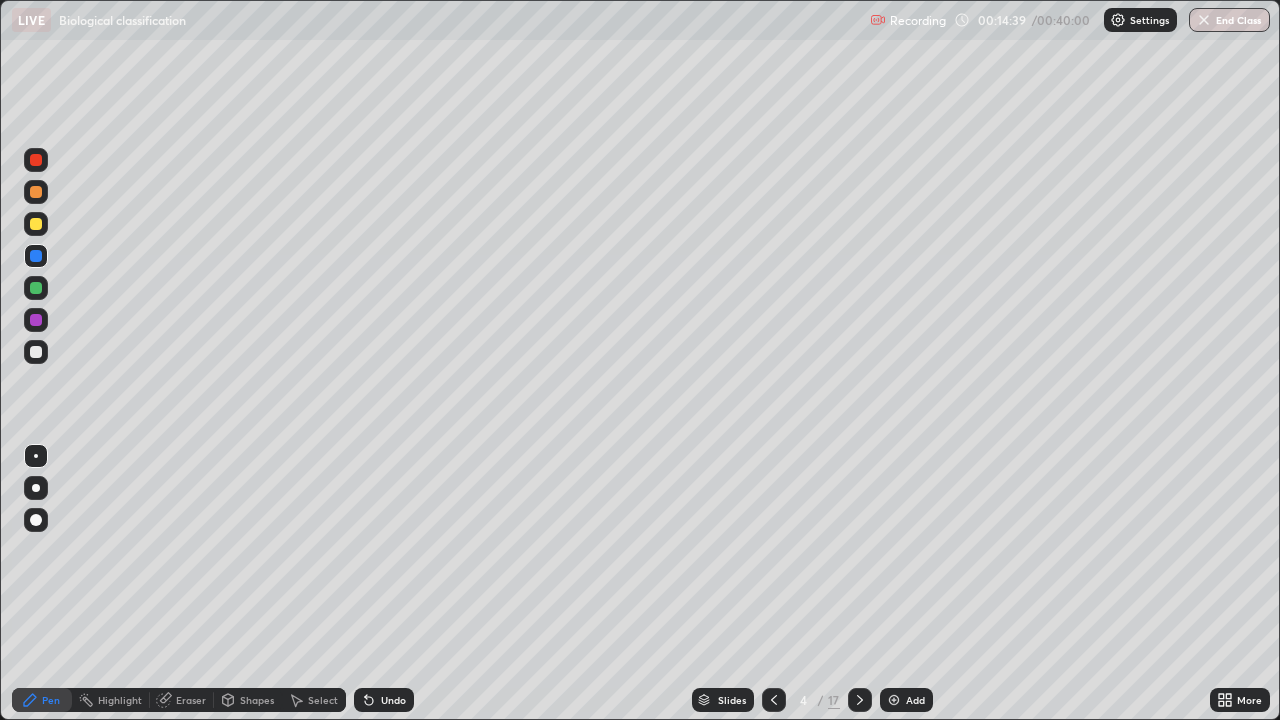 click on "Add" at bounding box center (915, 700) 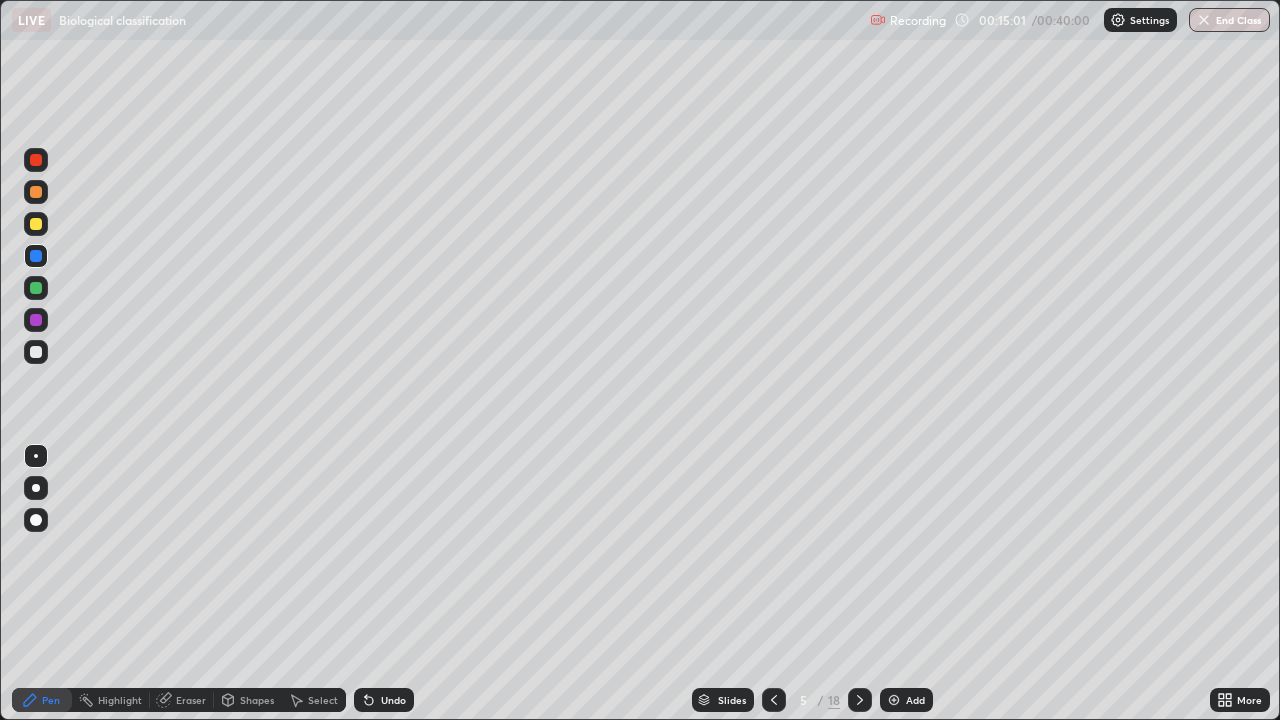 click at bounding box center (36, 224) 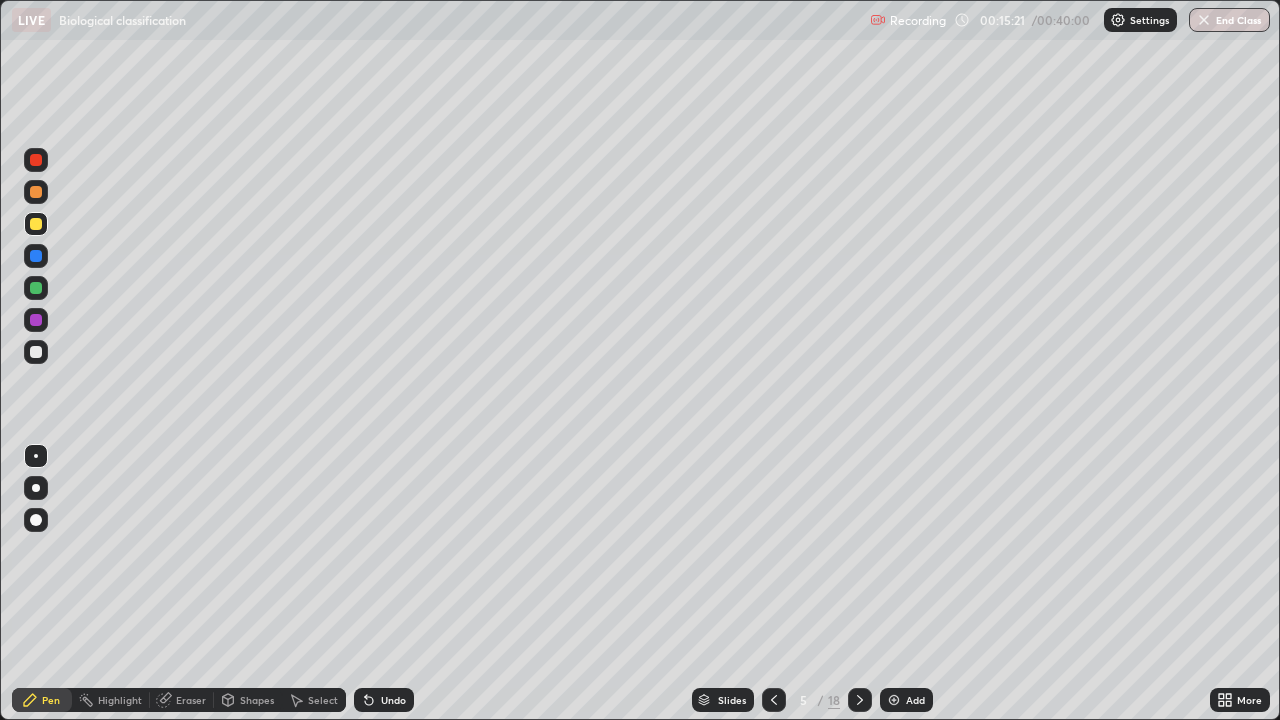 click on "Undo" at bounding box center (384, 700) 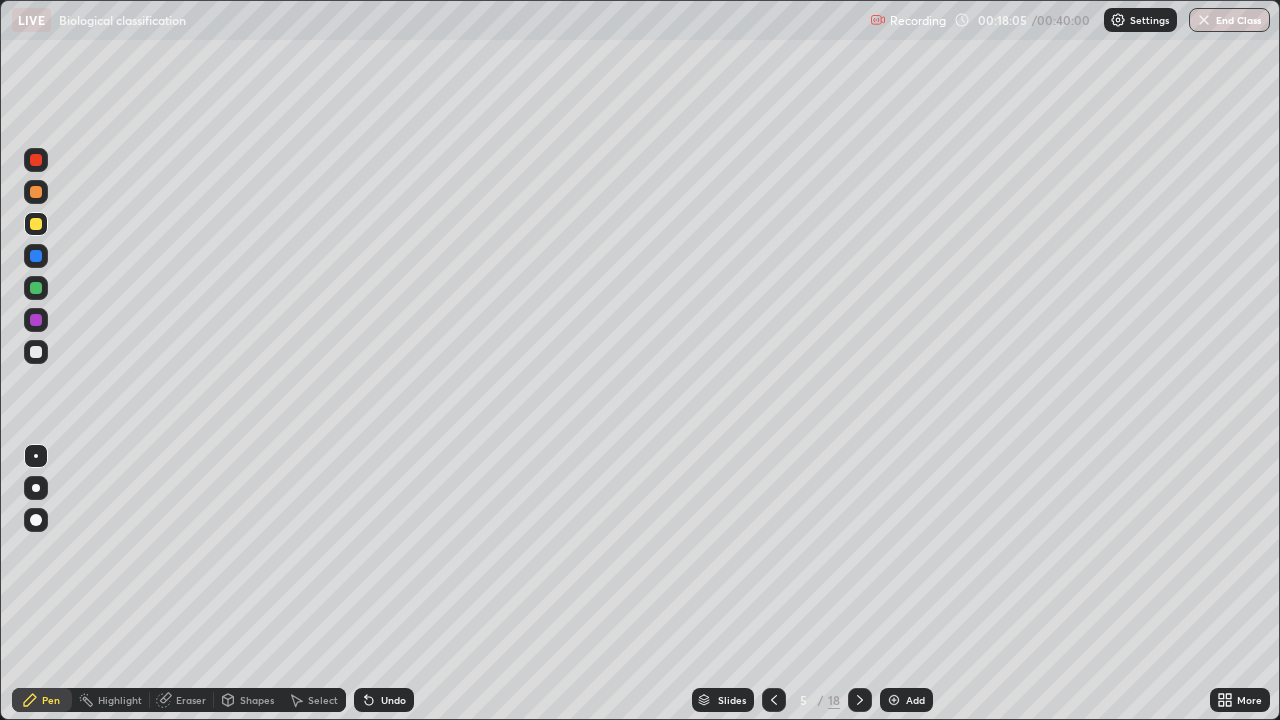 click on "Shapes" at bounding box center (248, 700) 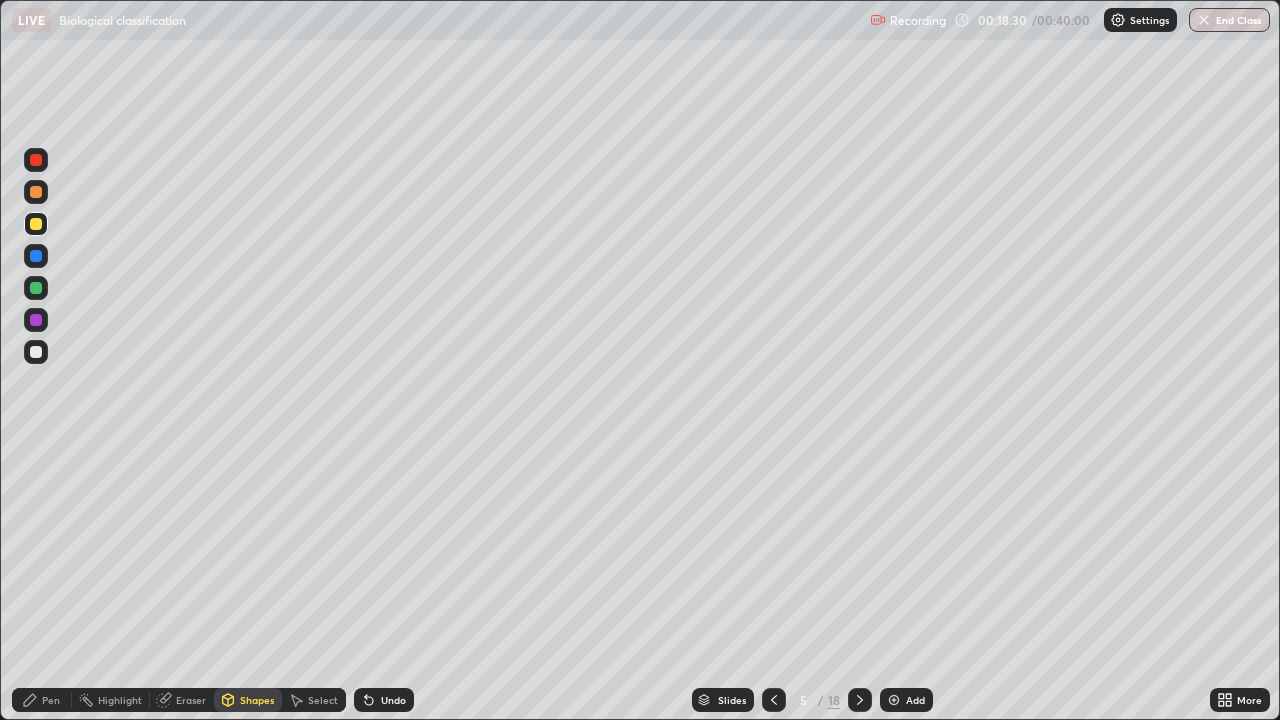 click on "Pen" at bounding box center (51, 700) 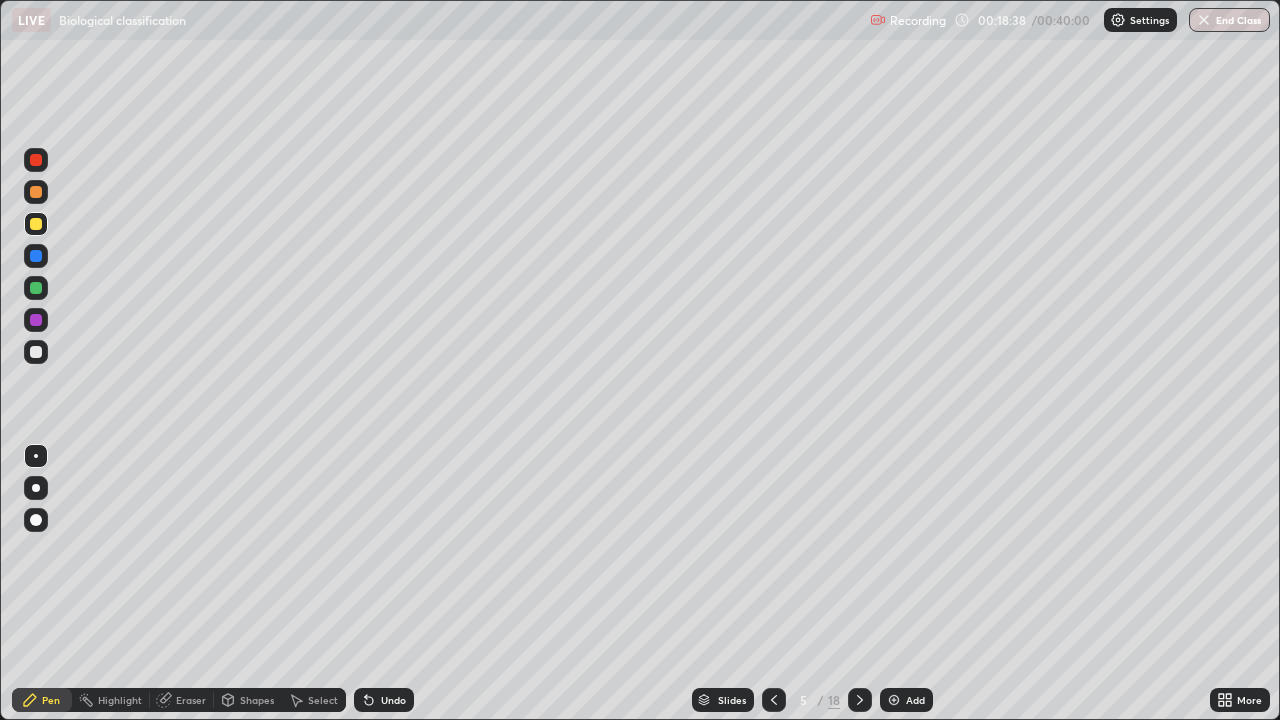 click at bounding box center (36, 320) 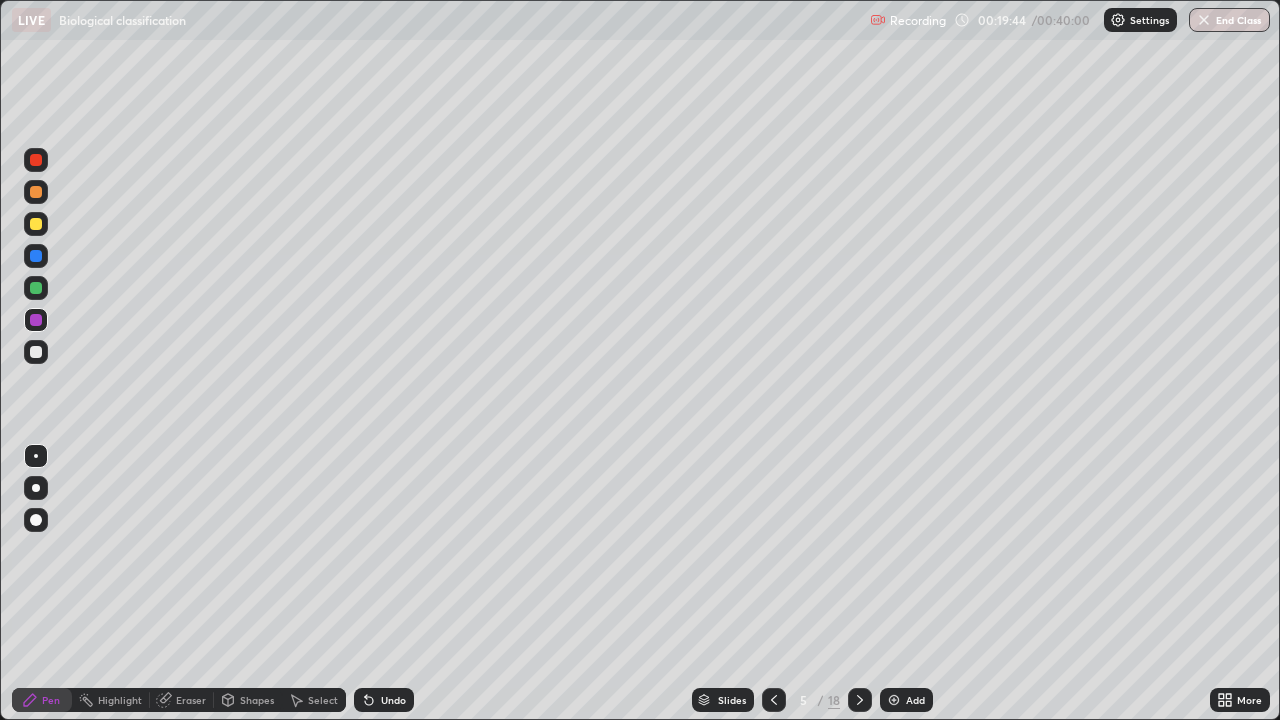 click 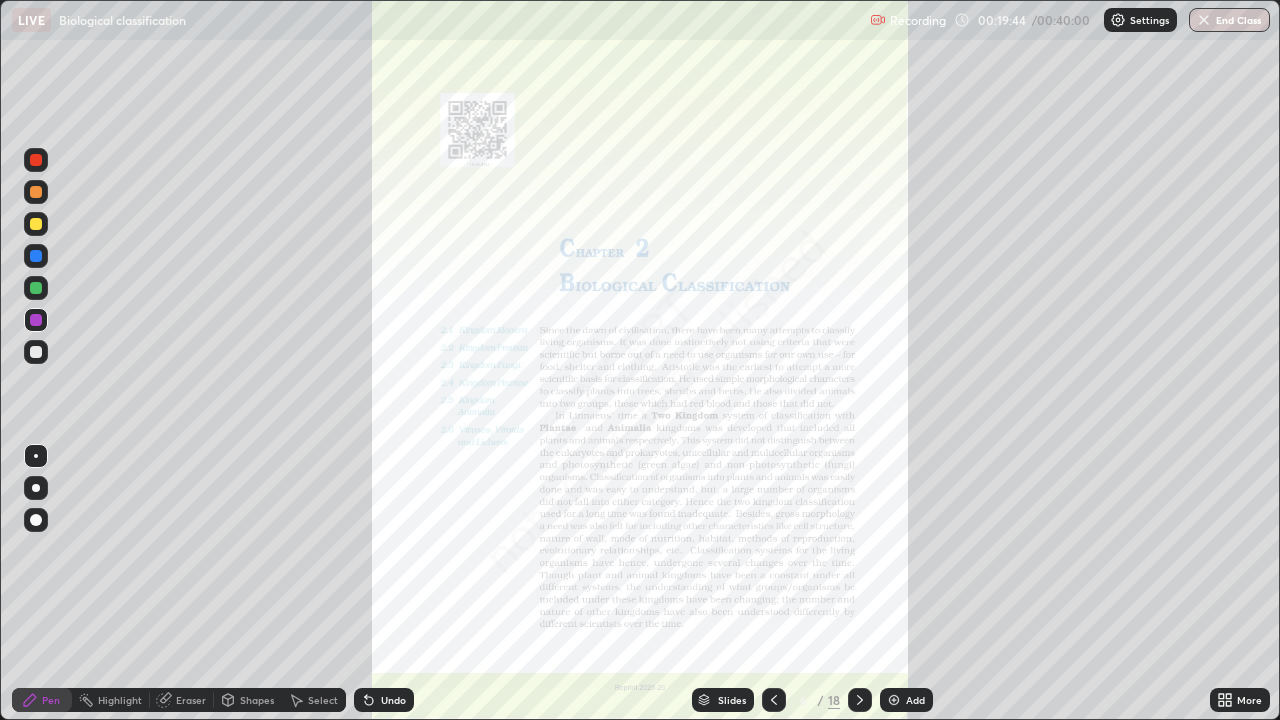 click 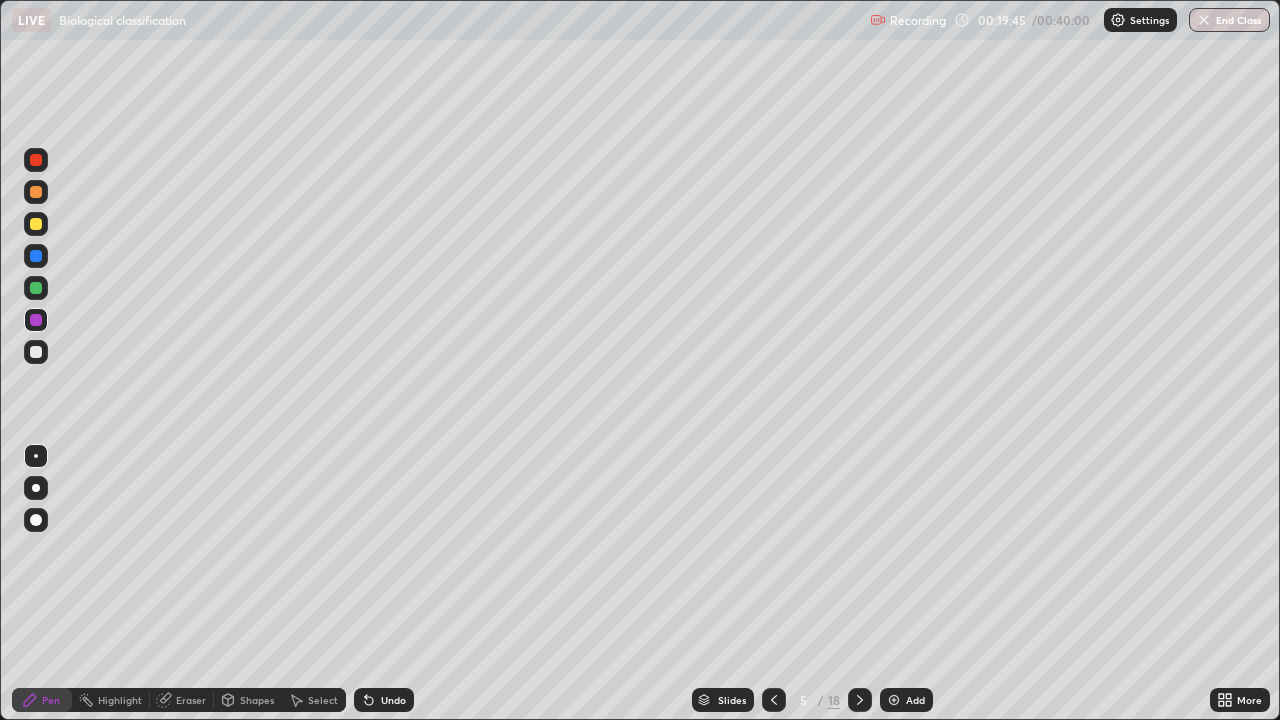 click on "Add" at bounding box center [915, 700] 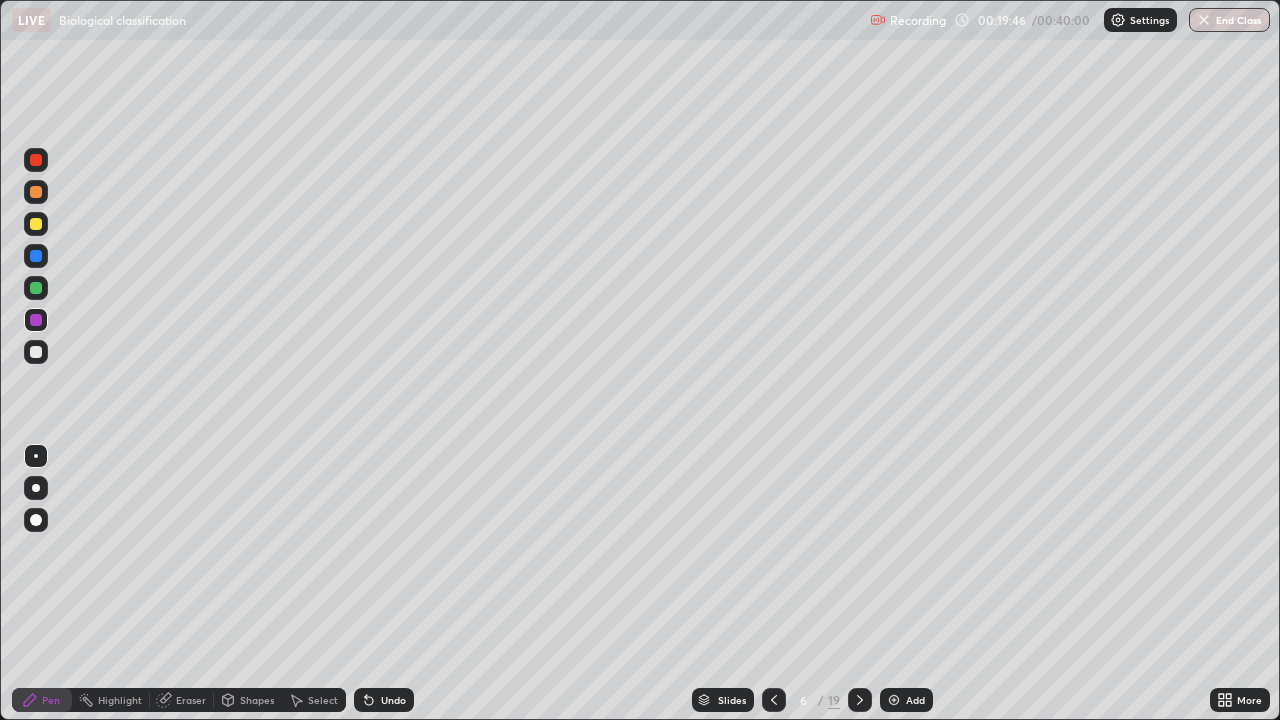 click at bounding box center (36, 352) 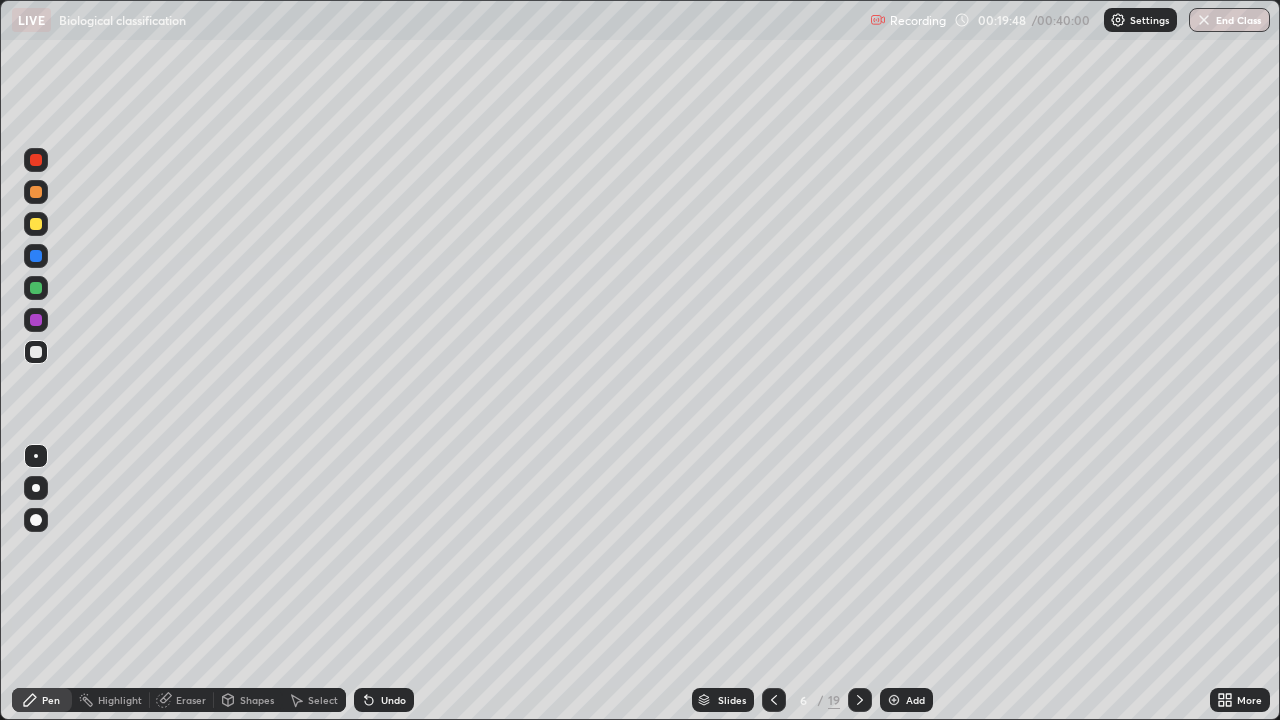 click at bounding box center (36, 192) 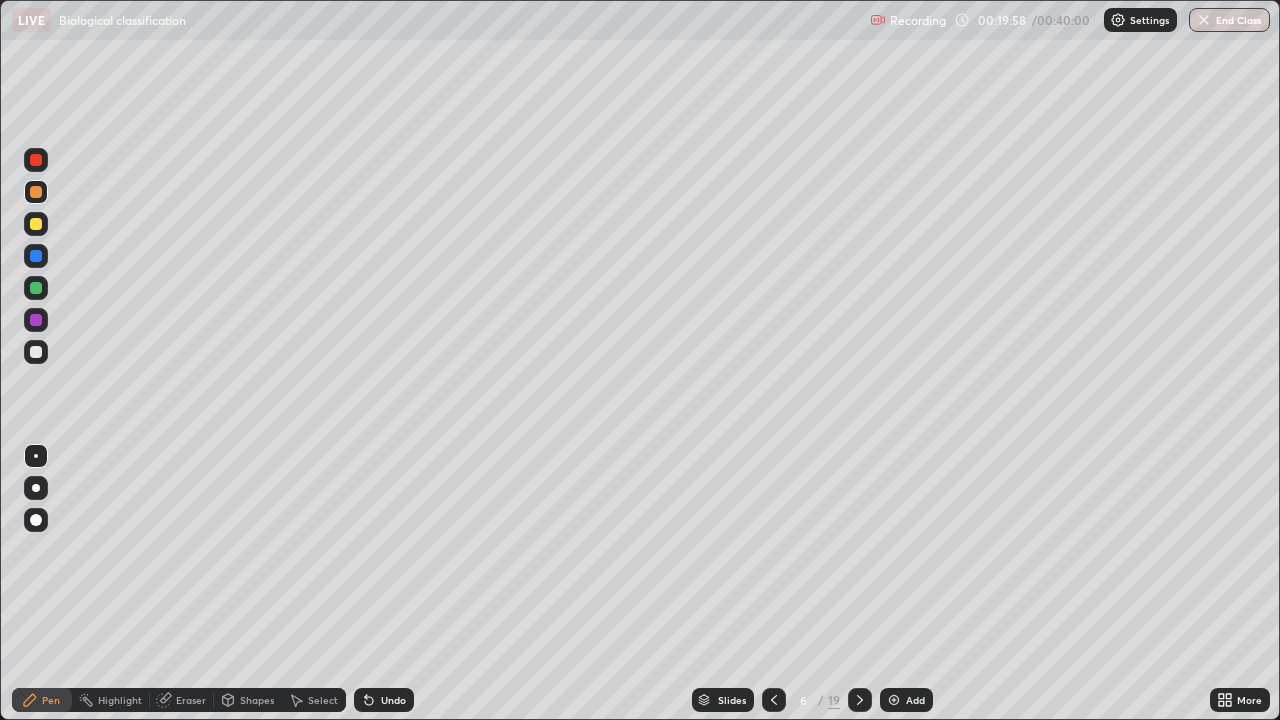 click on "Undo" at bounding box center (393, 700) 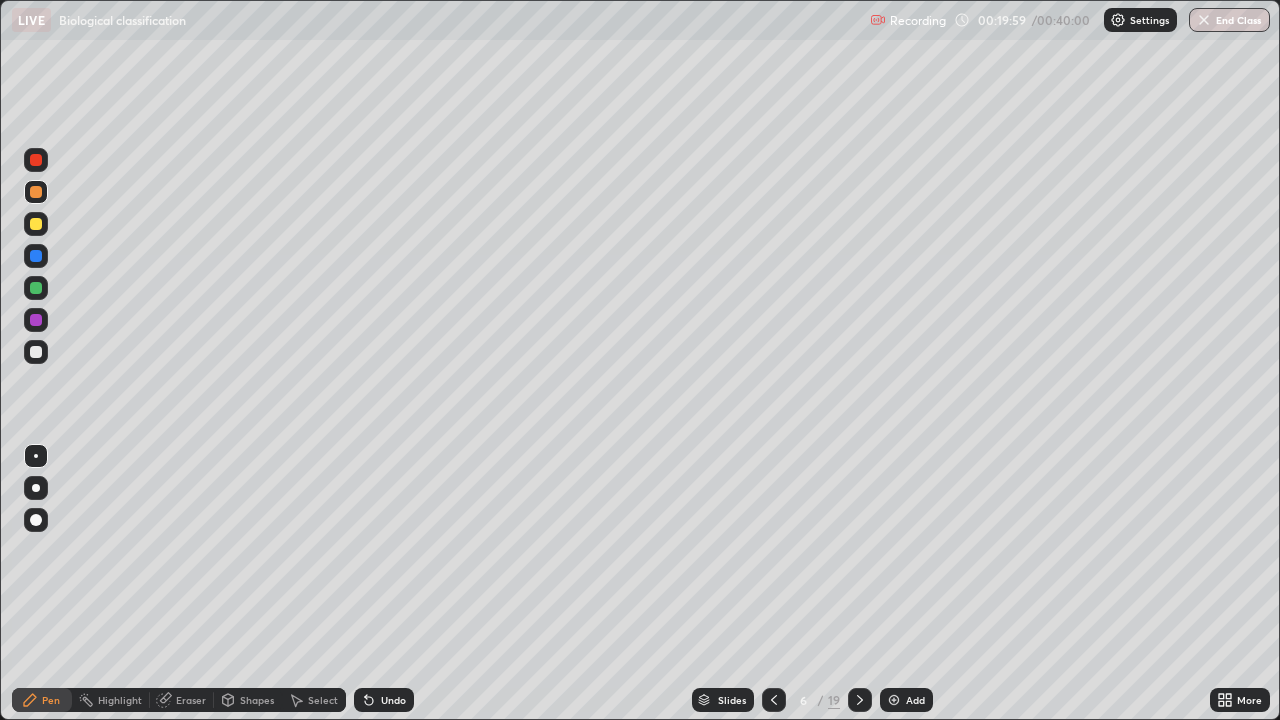 click on "Undo" at bounding box center (393, 700) 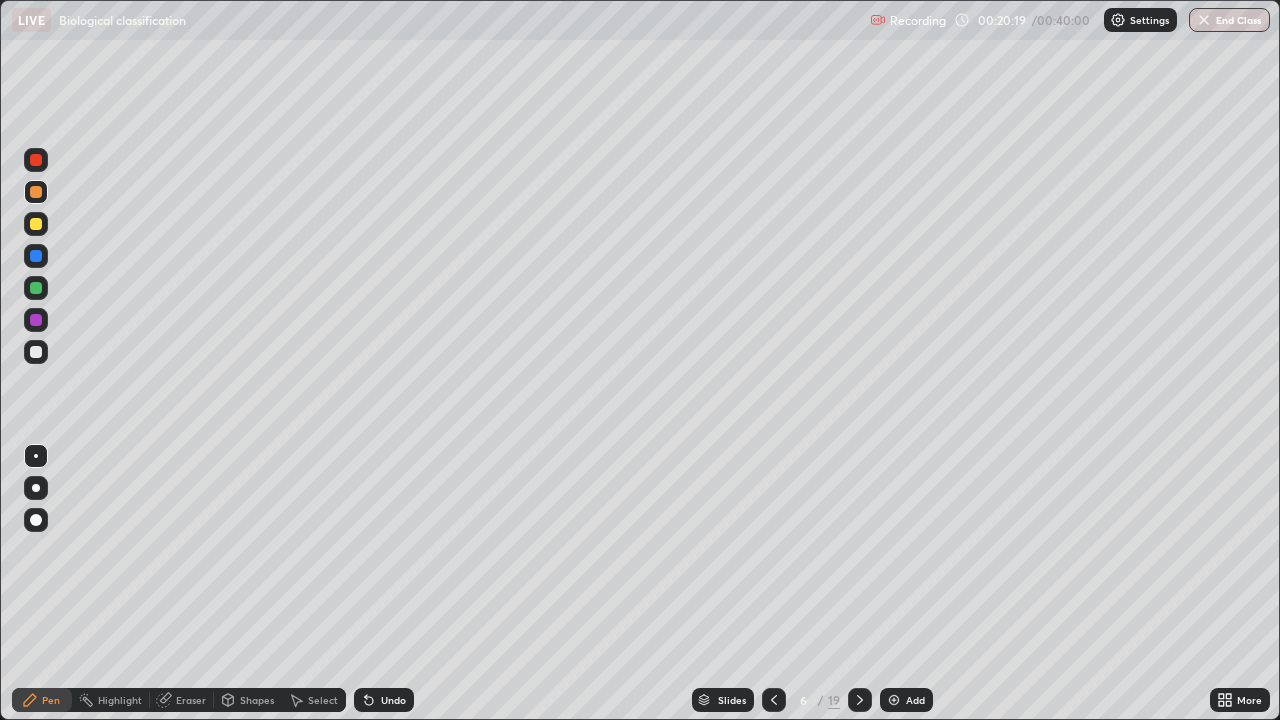 click on "Shapes" at bounding box center [257, 700] 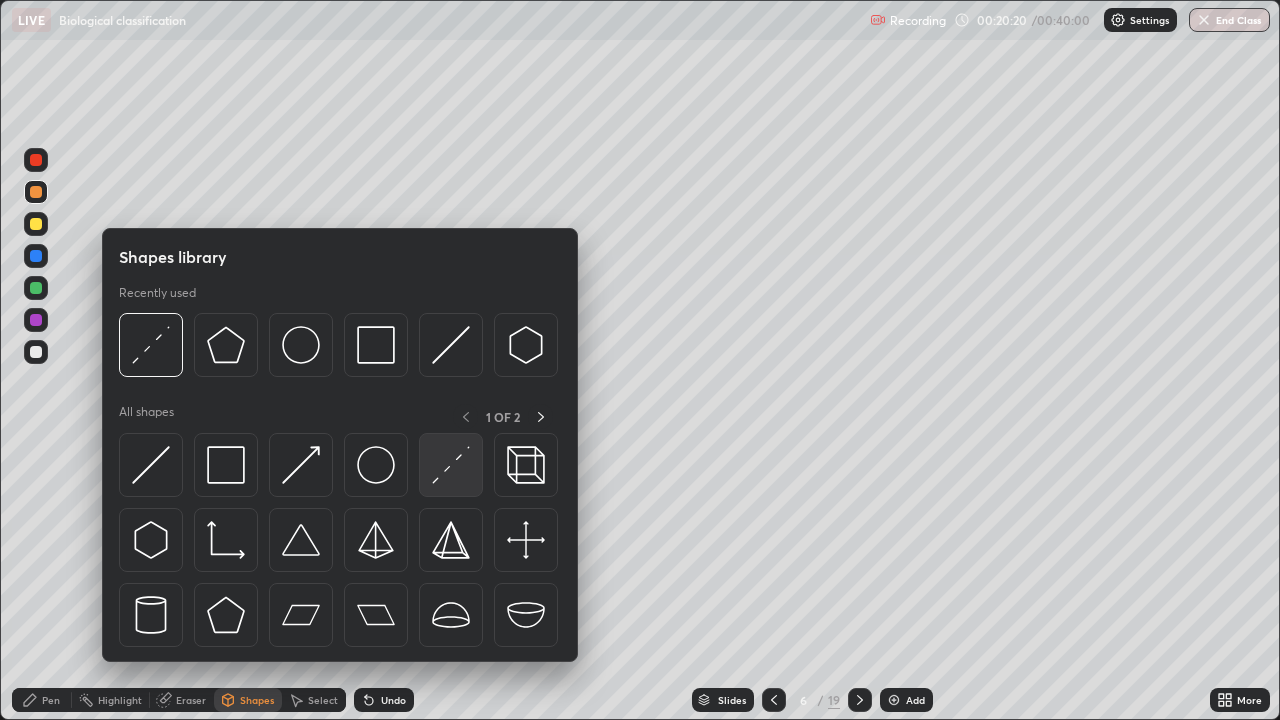 click at bounding box center [451, 465] 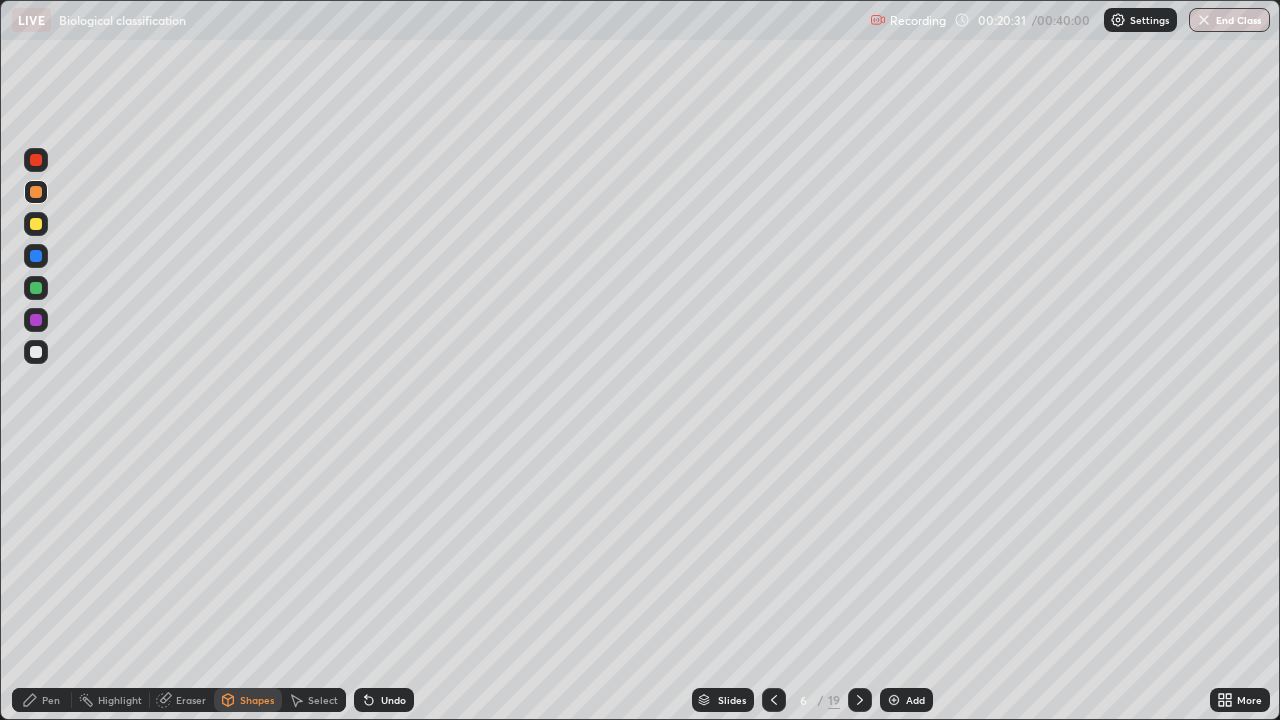 click on "Undo" at bounding box center [393, 700] 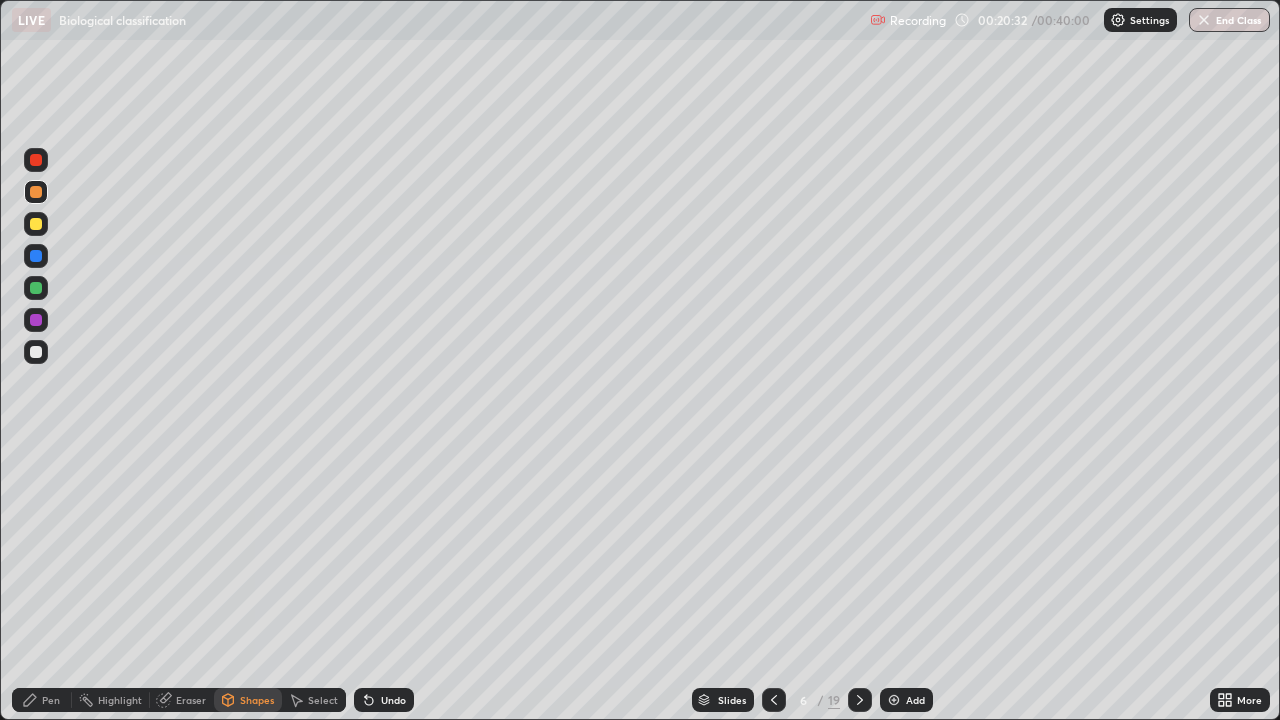 click on "Undo" at bounding box center (393, 700) 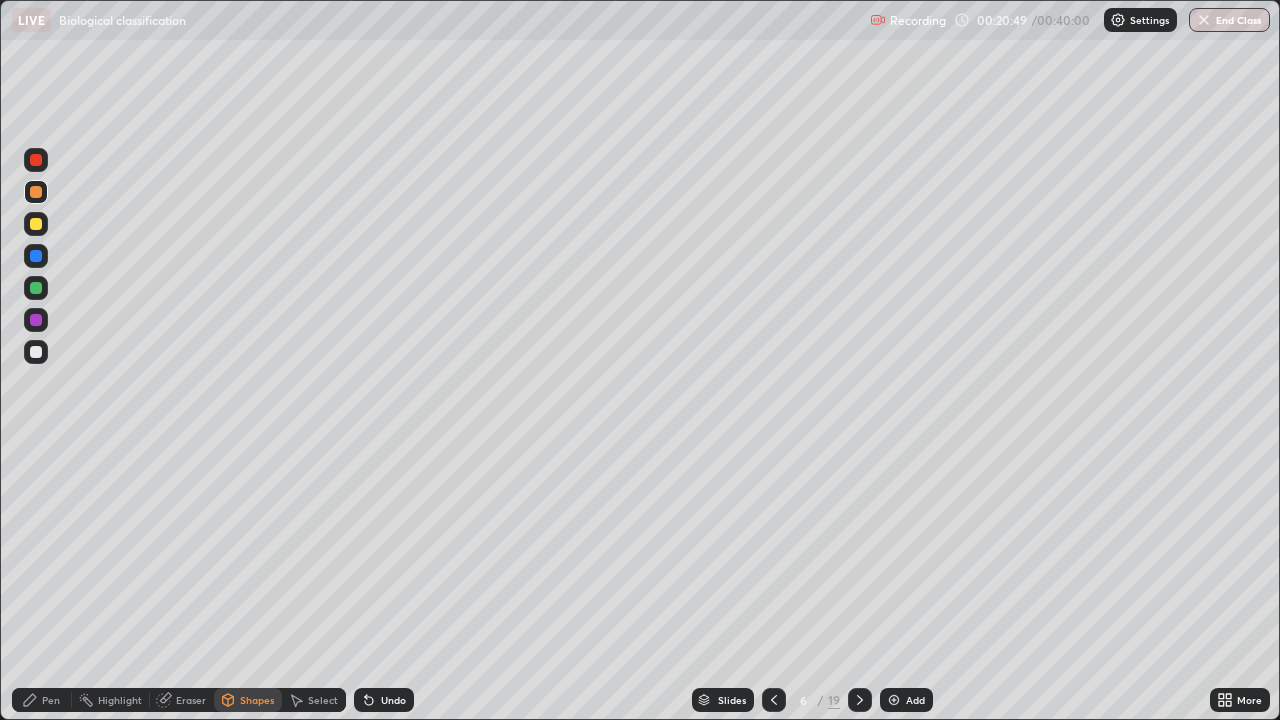 click on "Pen" at bounding box center [51, 700] 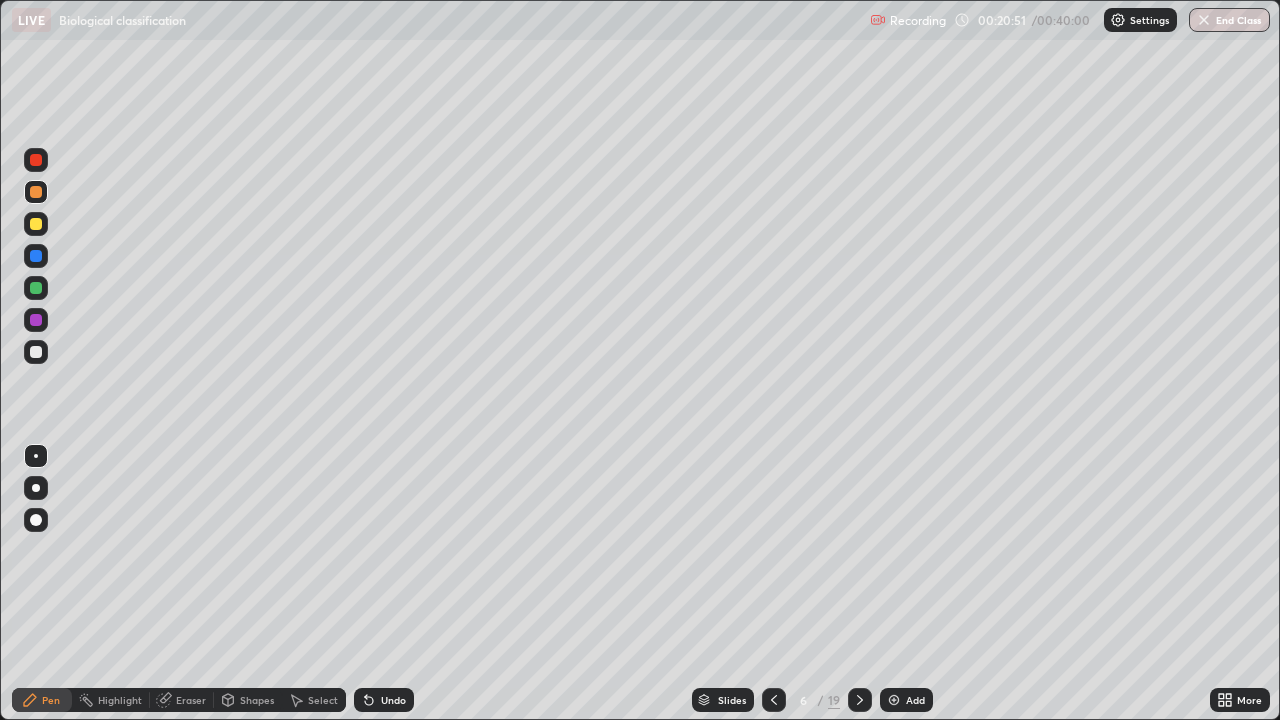 click at bounding box center (36, 352) 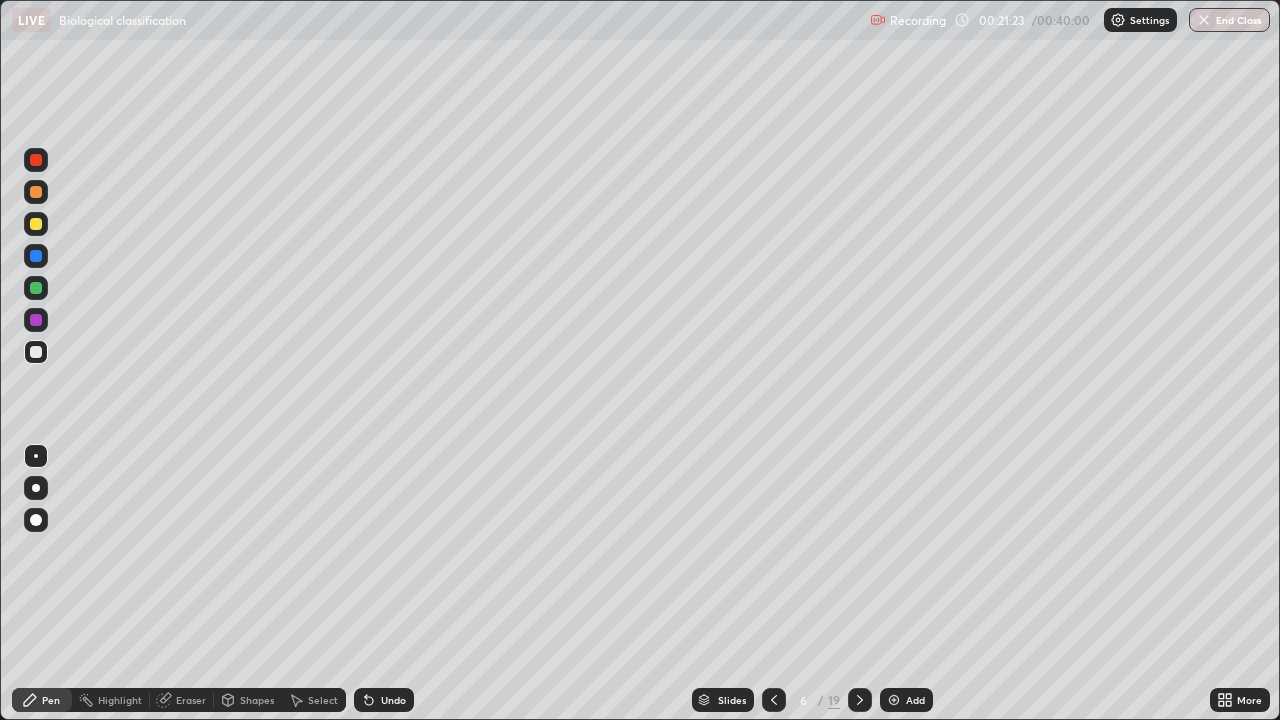 click on "Shapes" at bounding box center (257, 700) 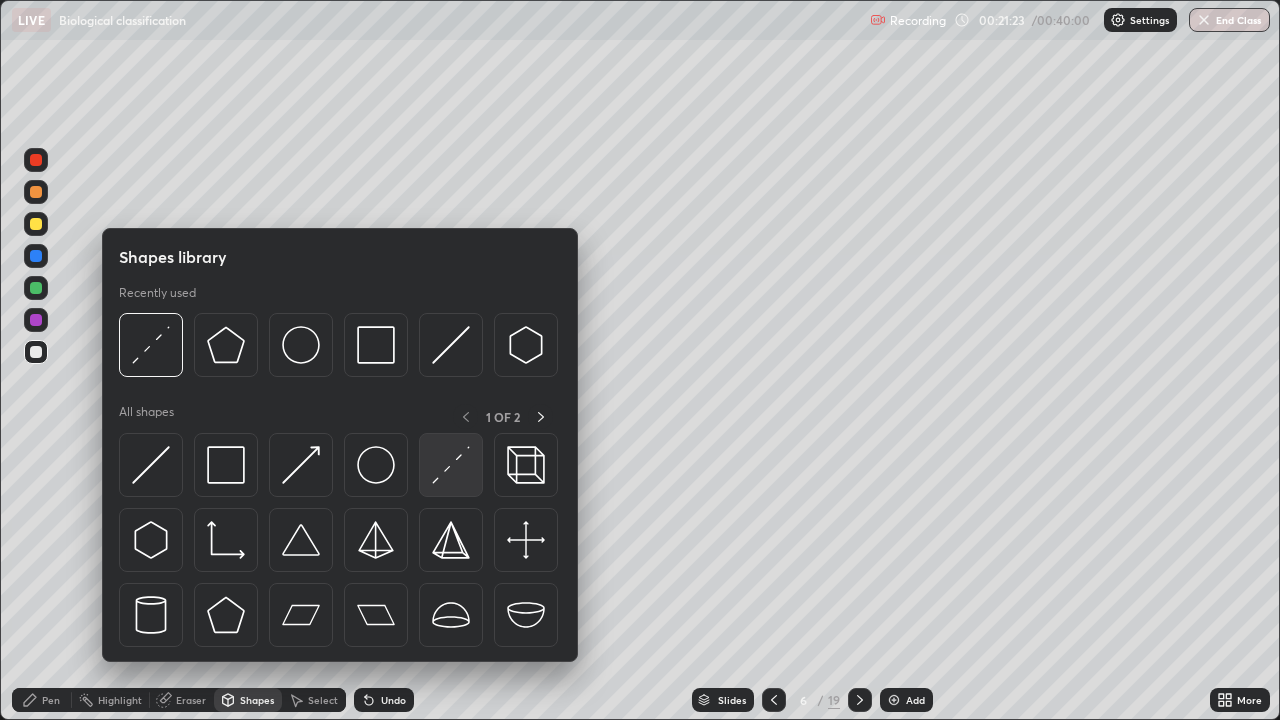 click at bounding box center [451, 465] 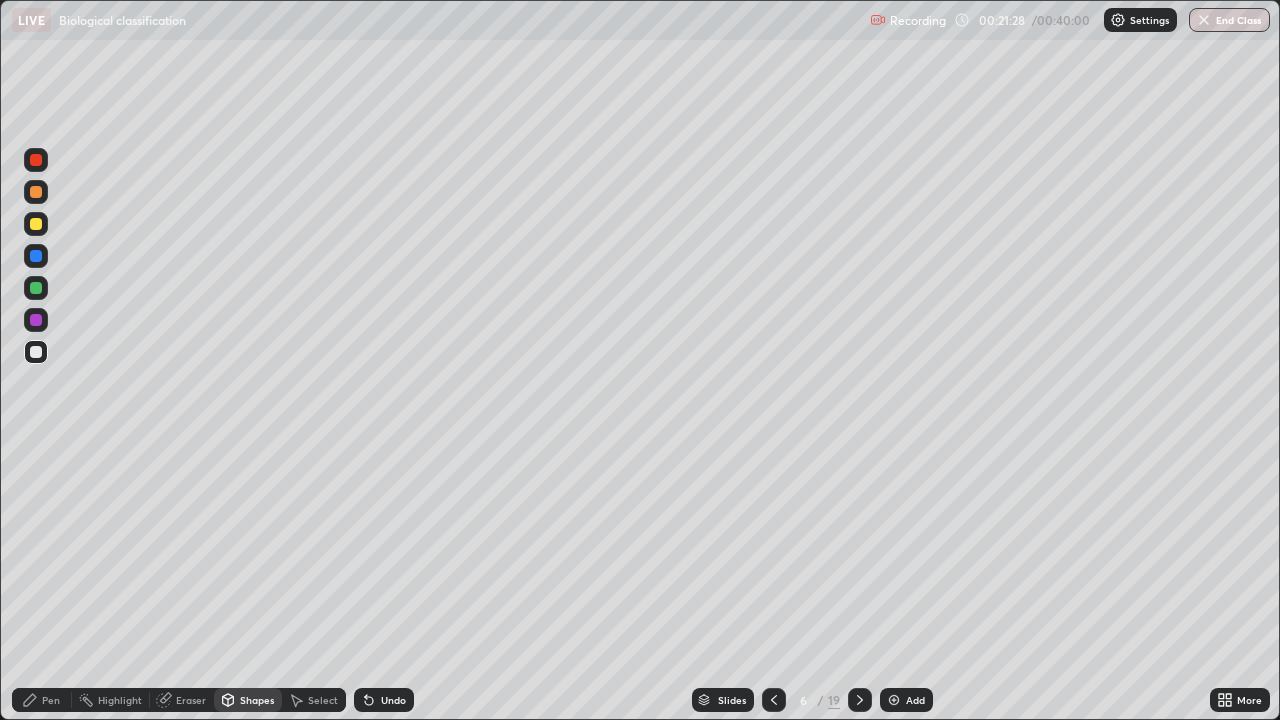 click on "Pen" at bounding box center [42, 700] 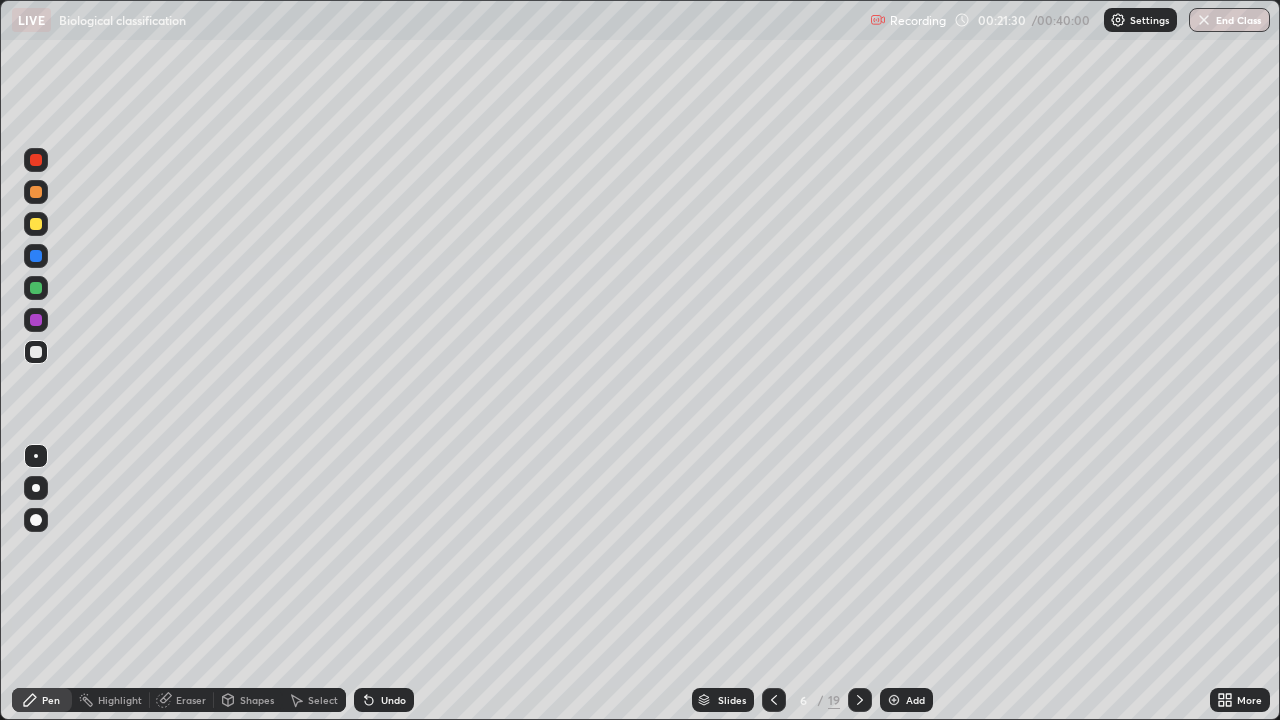 click at bounding box center (36, 352) 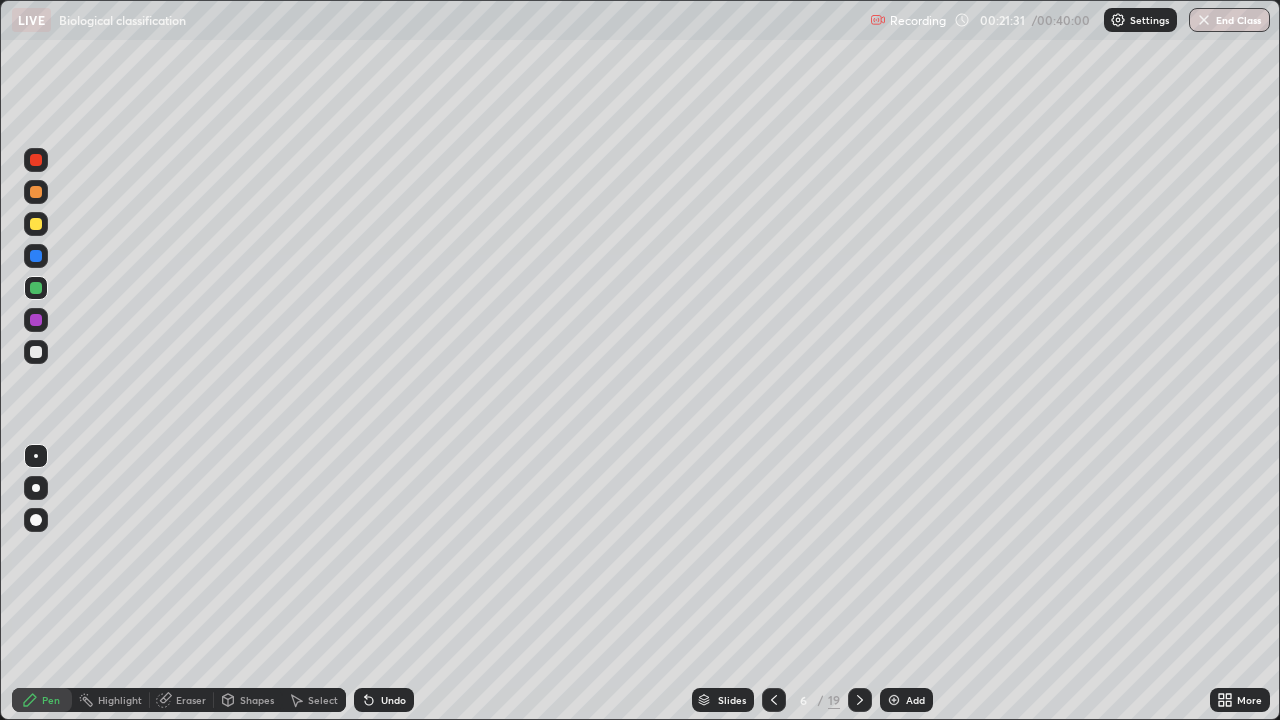 click at bounding box center (36, 224) 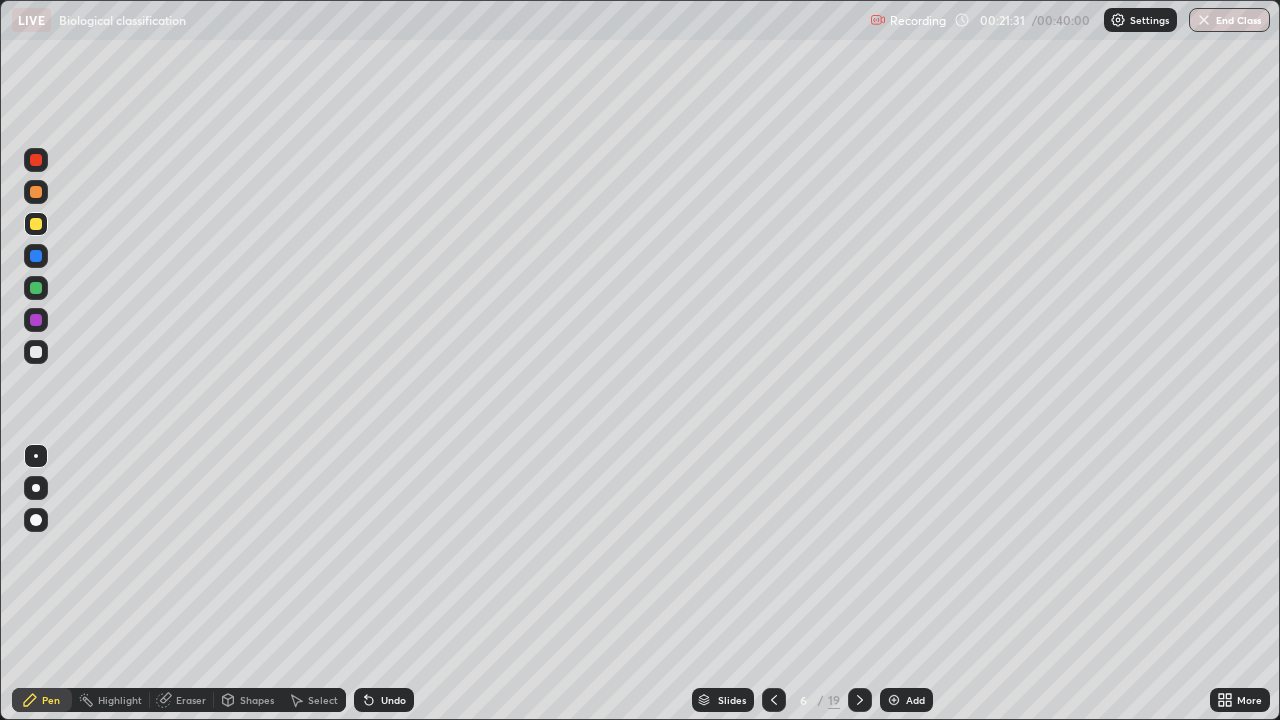 click at bounding box center (36, 192) 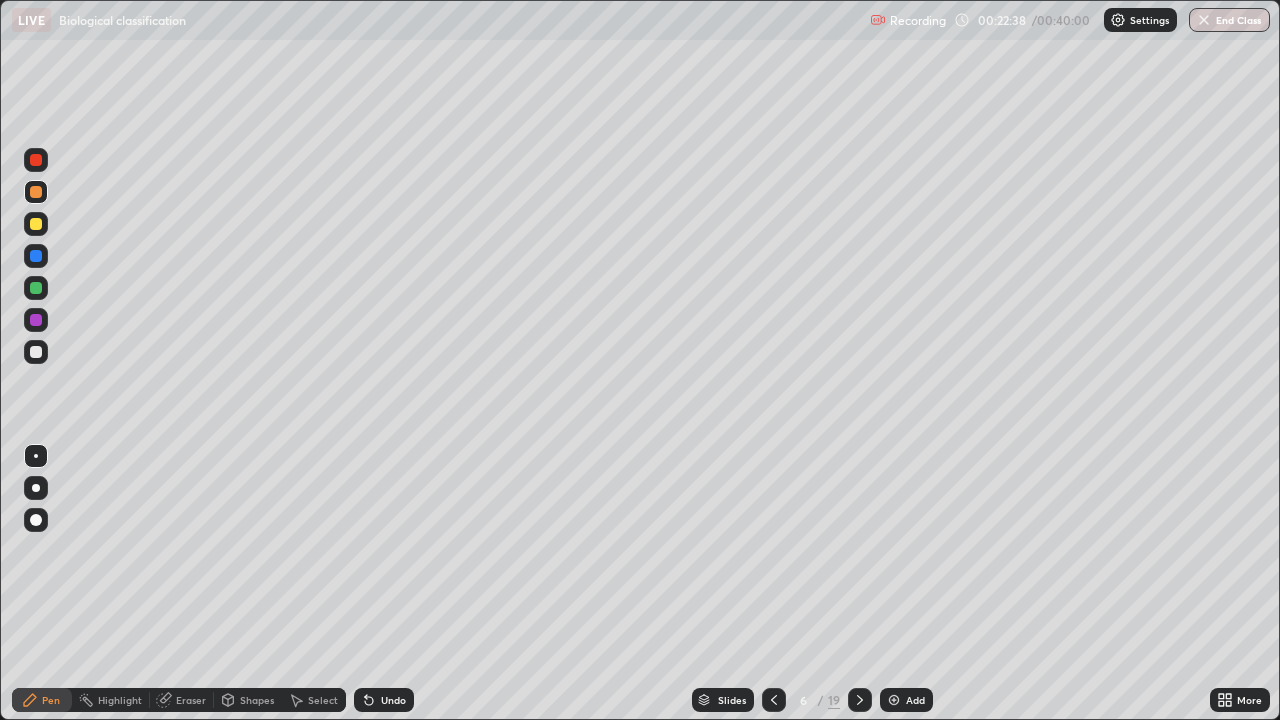 click at bounding box center (36, 256) 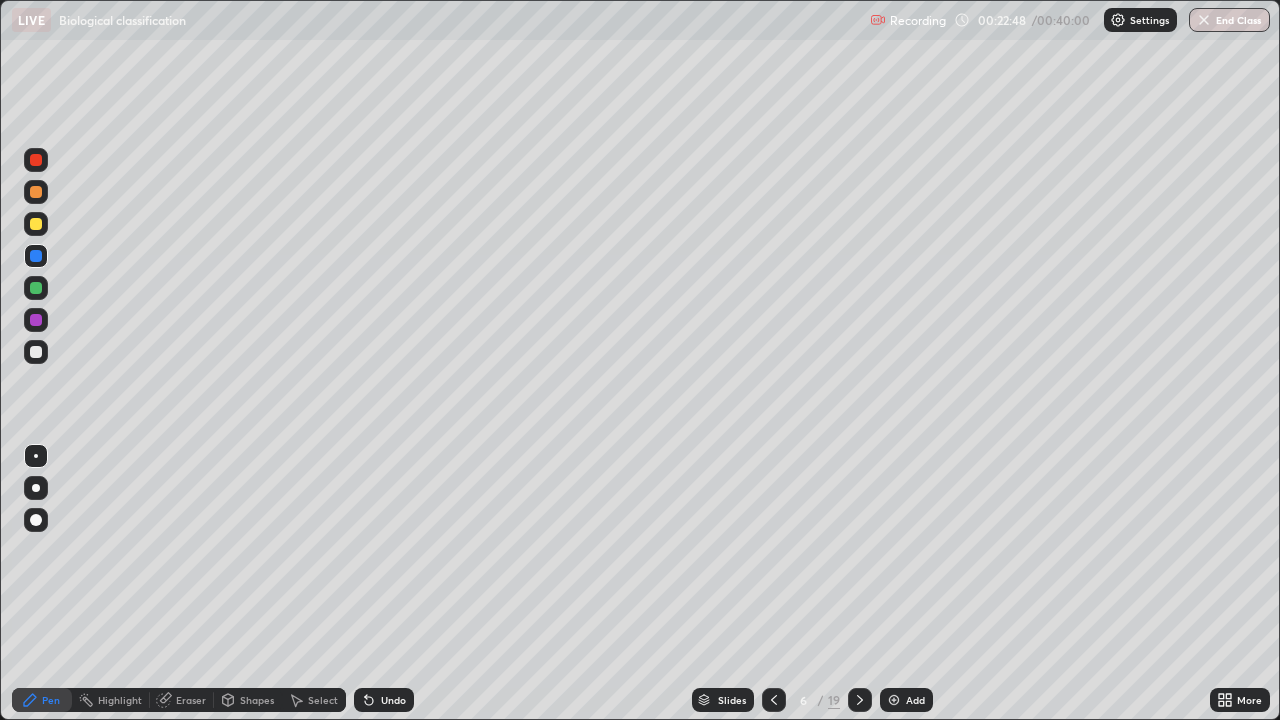 click at bounding box center [36, 192] 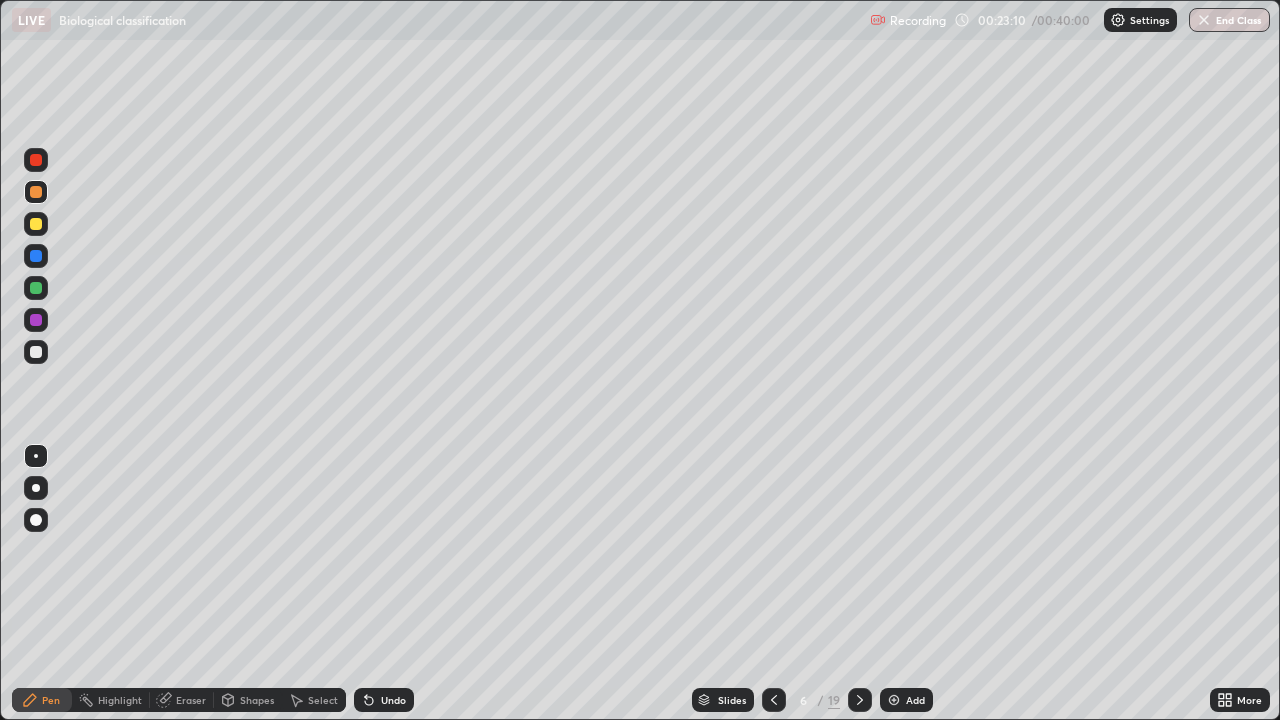 click on "Pen" at bounding box center [51, 700] 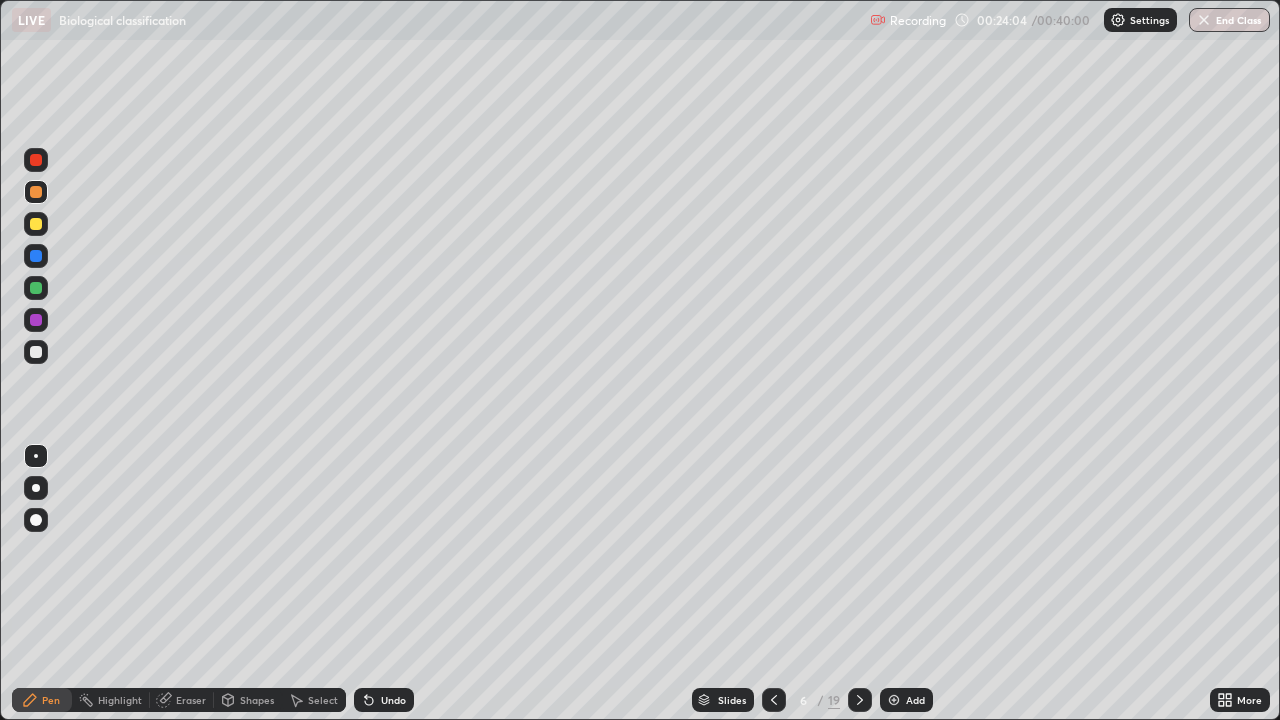 click at bounding box center (36, 320) 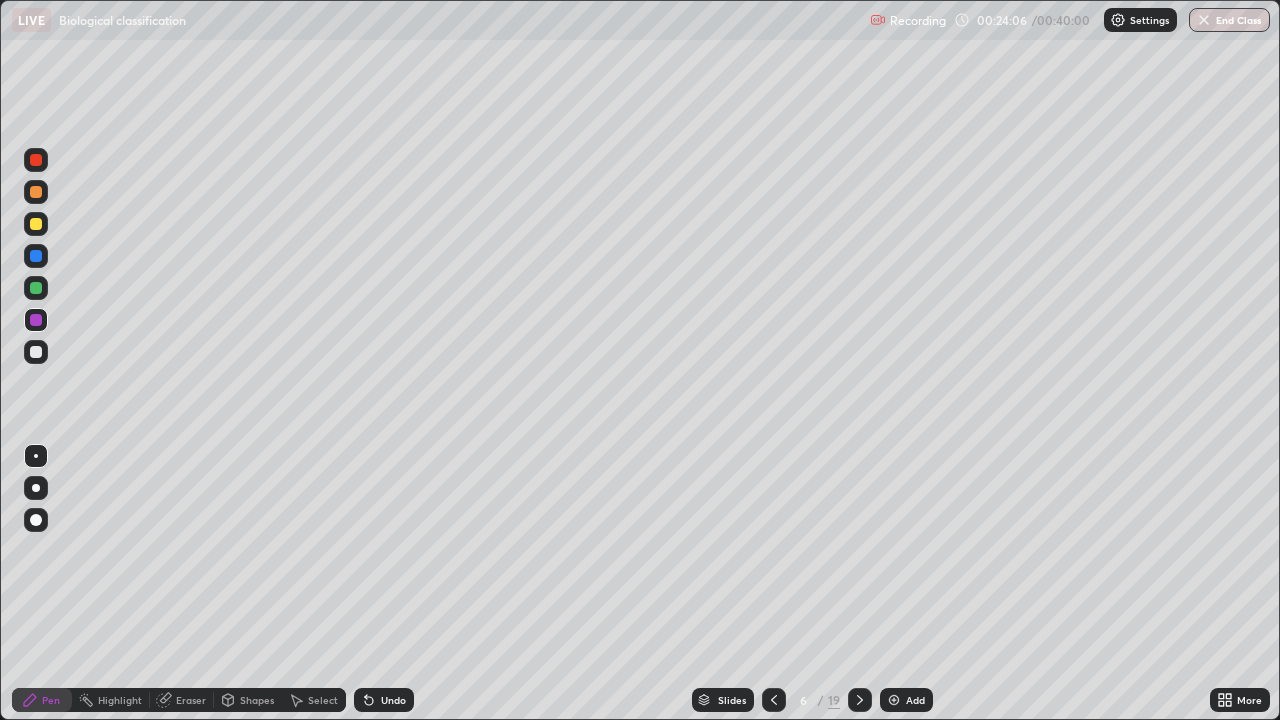 click at bounding box center (36, 192) 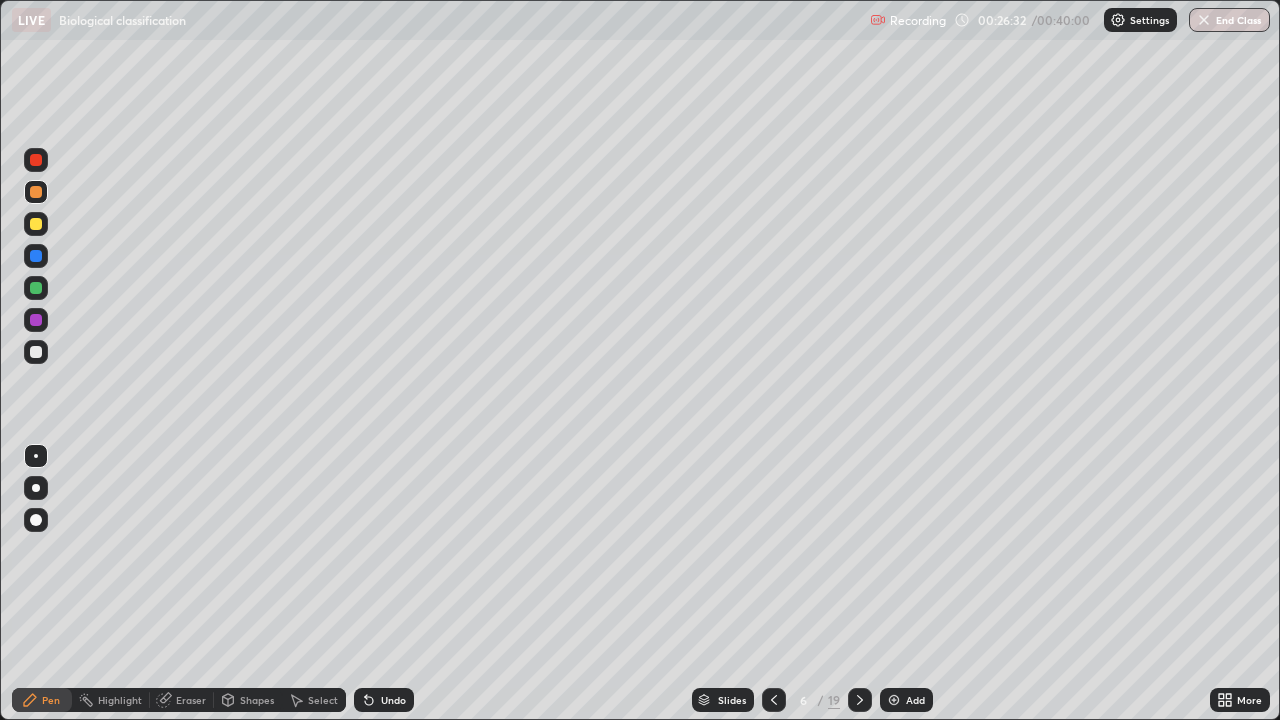 click 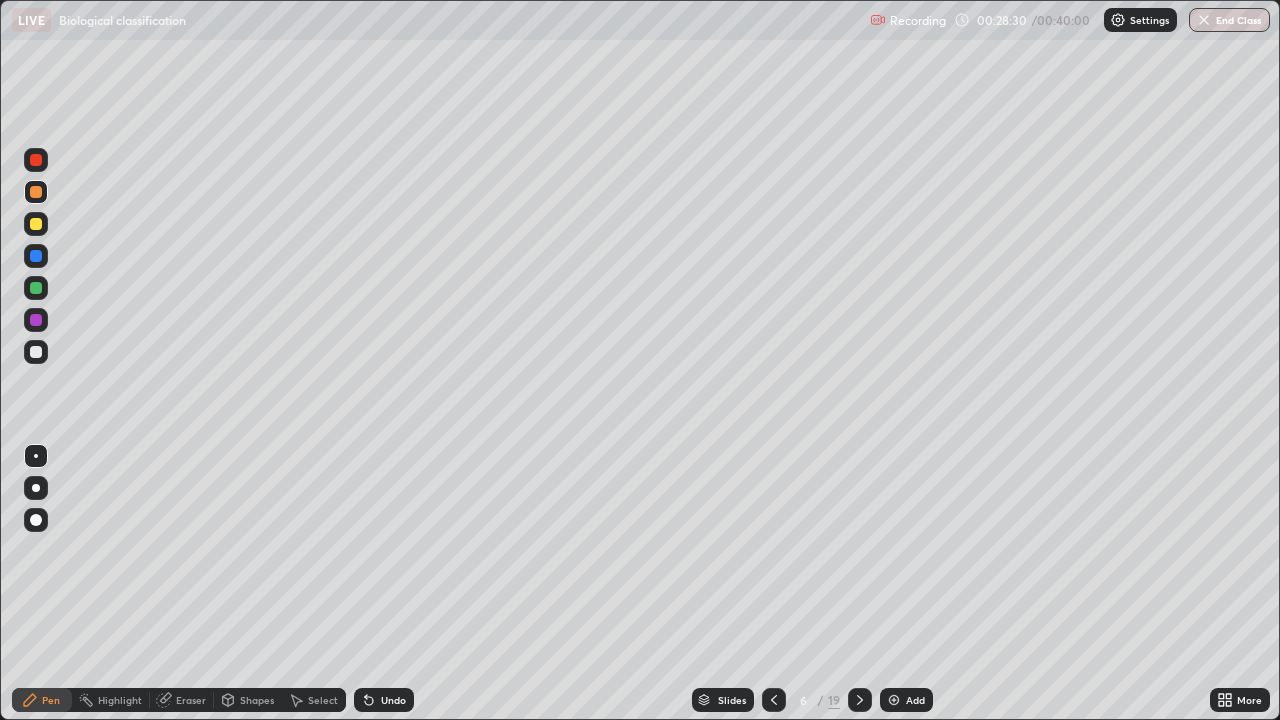 click 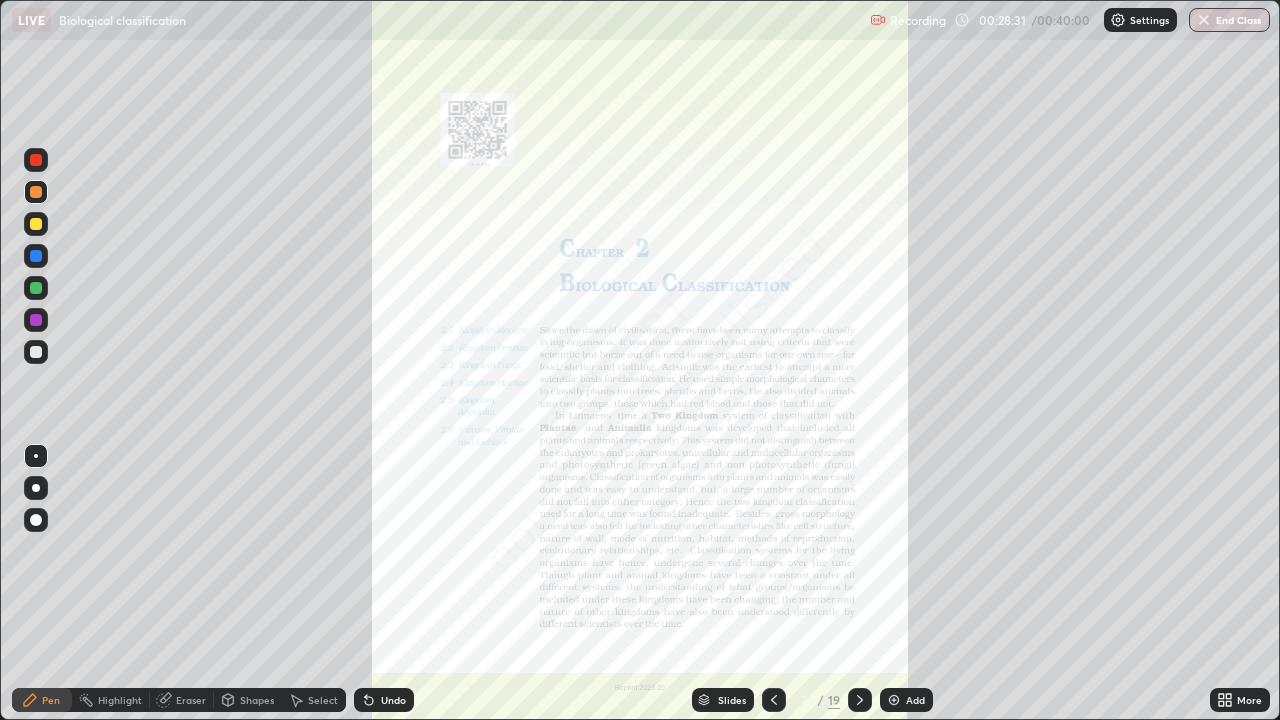 click 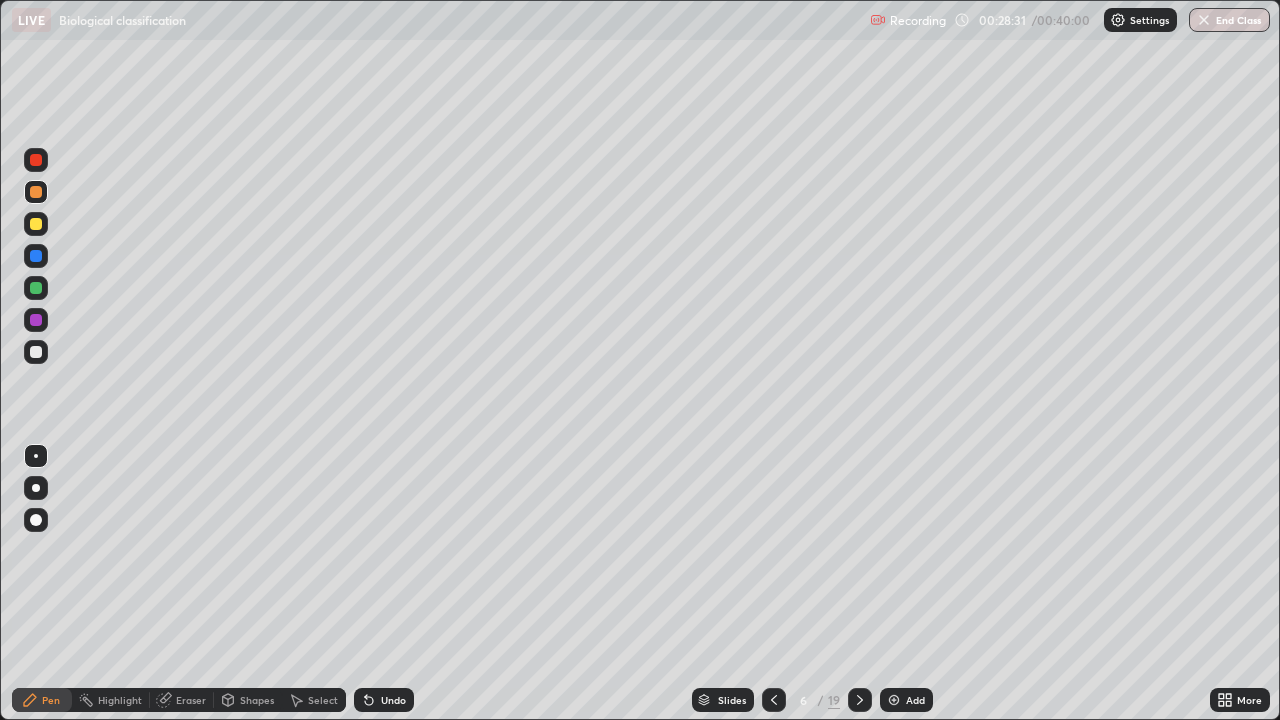 click at bounding box center (894, 700) 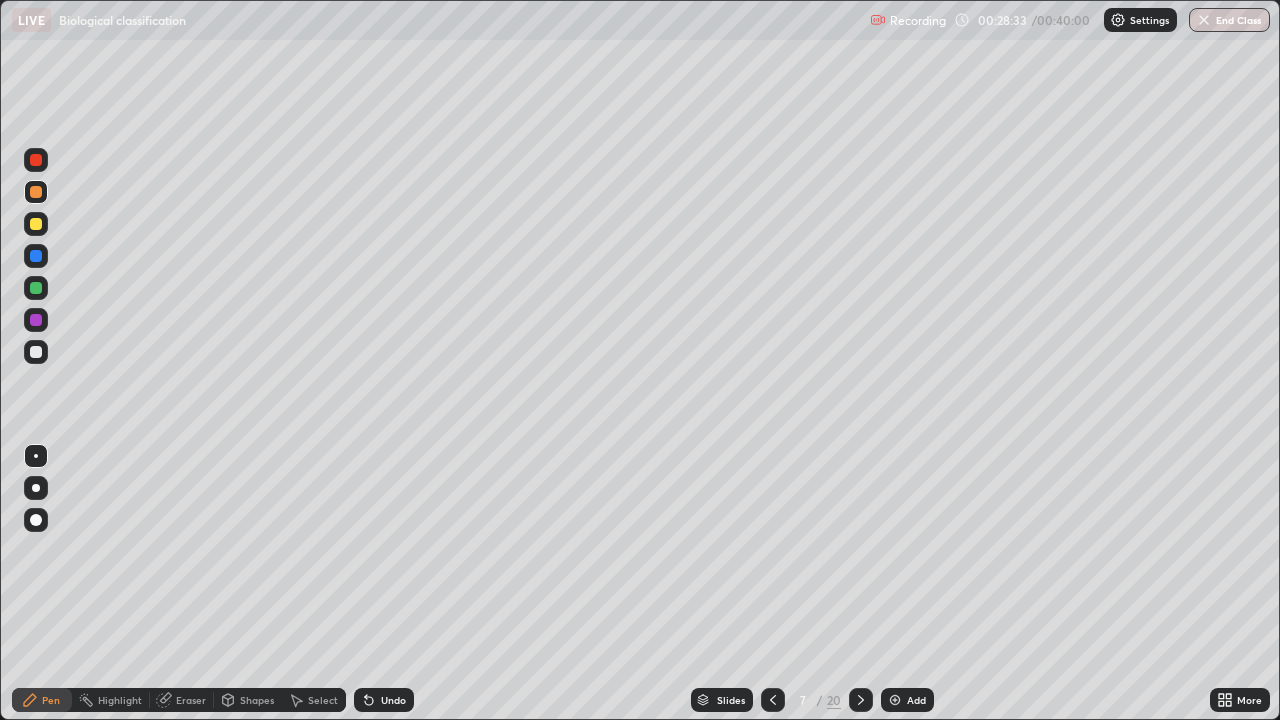 click at bounding box center (36, 352) 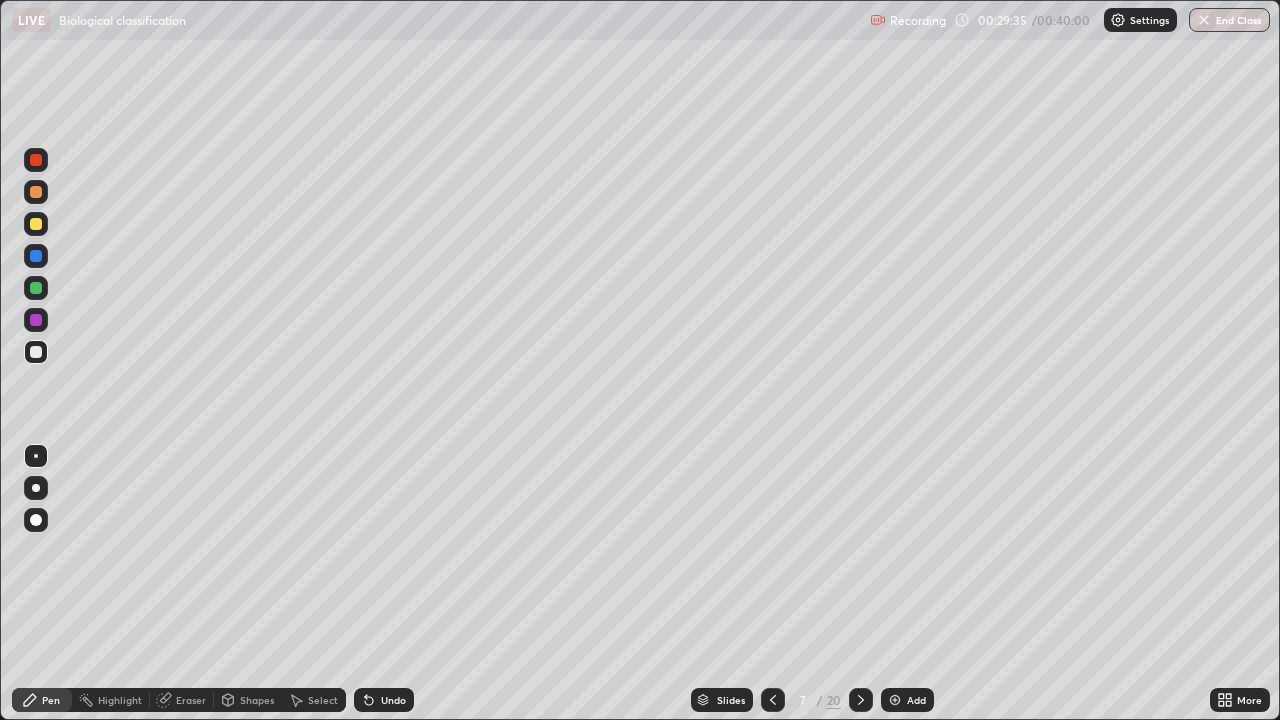click at bounding box center [36, 320] 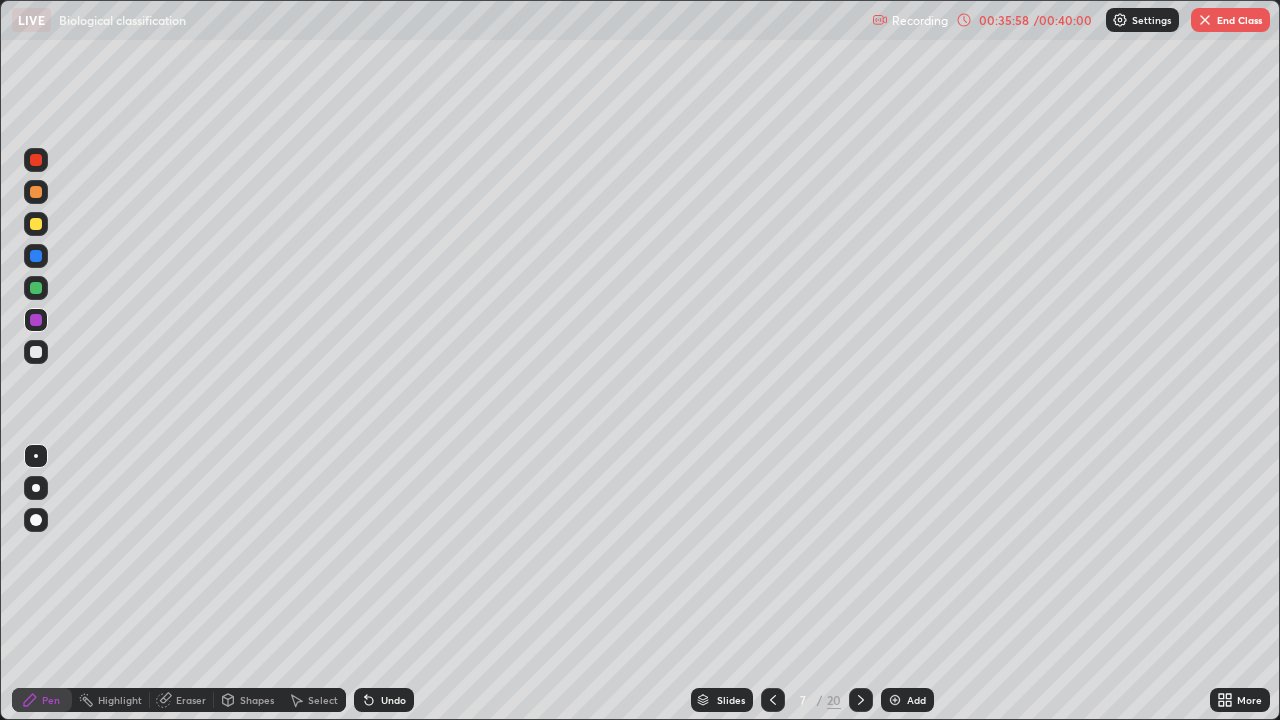 click on "Eraser" at bounding box center [182, 700] 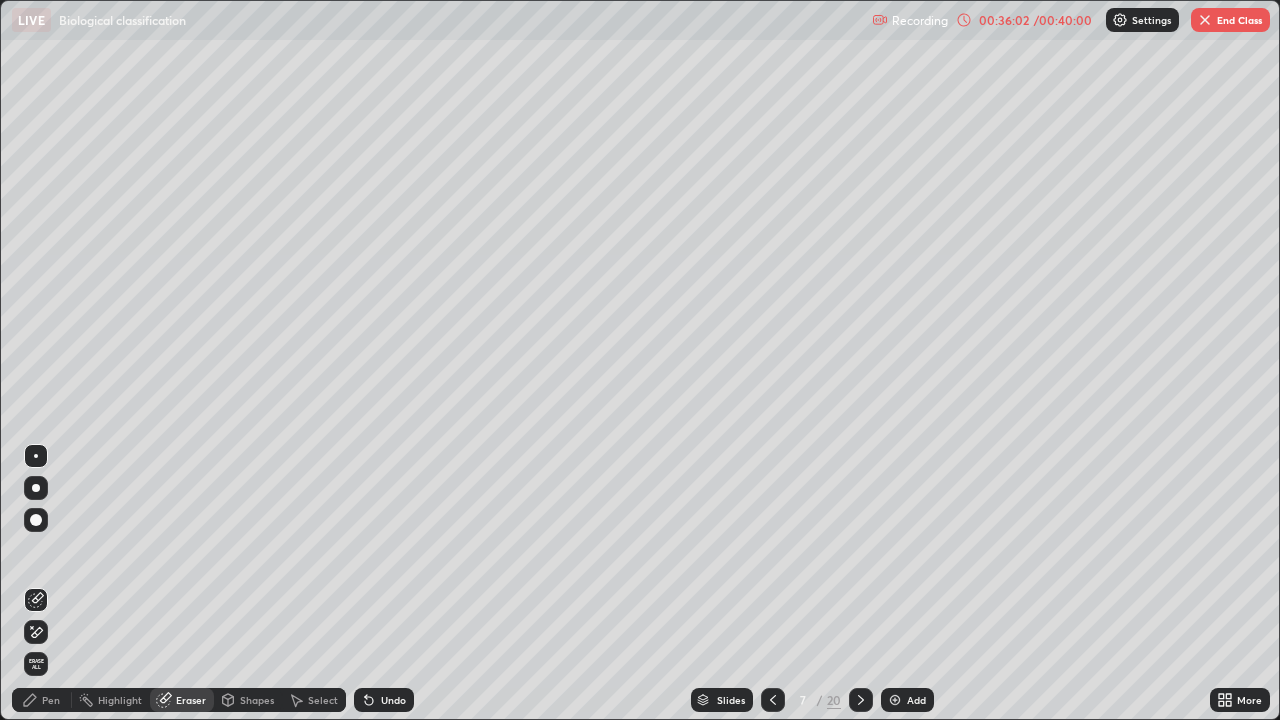 click on "Pen" at bounding box center [51, 700] 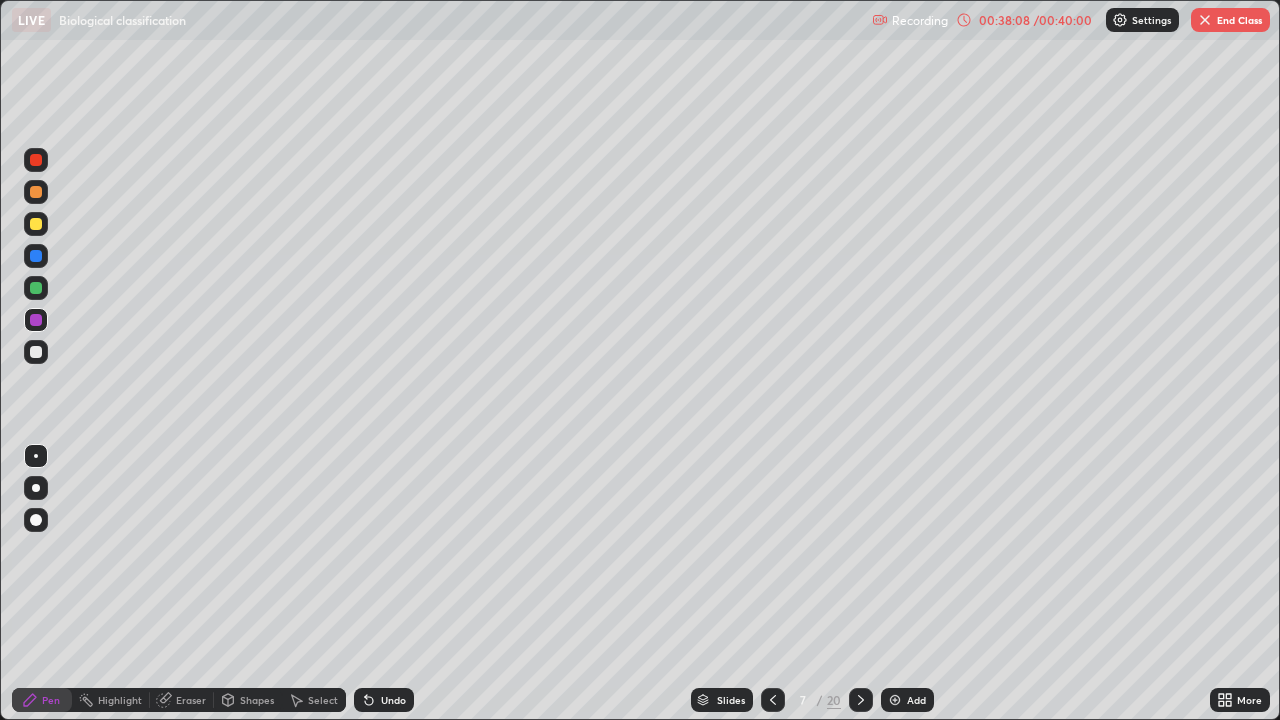 click on "Shapes" at bounding box center (257, 700) 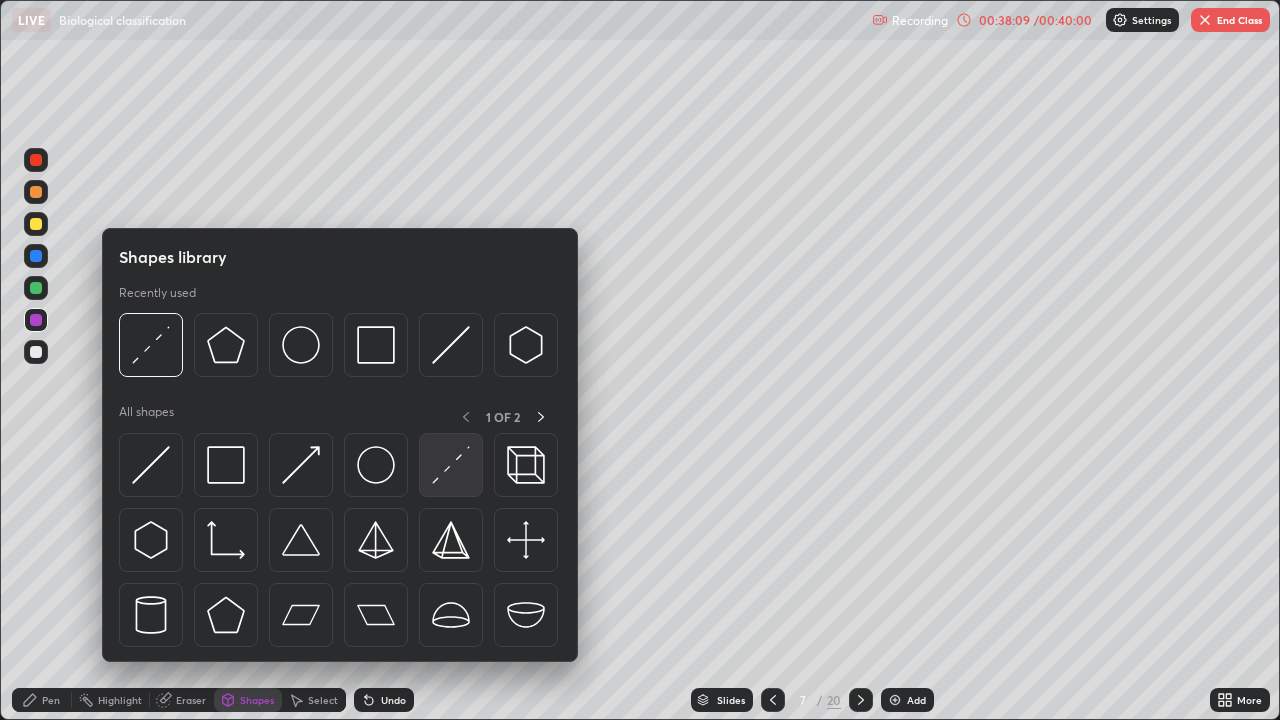 click at bounding box center (451, 465) 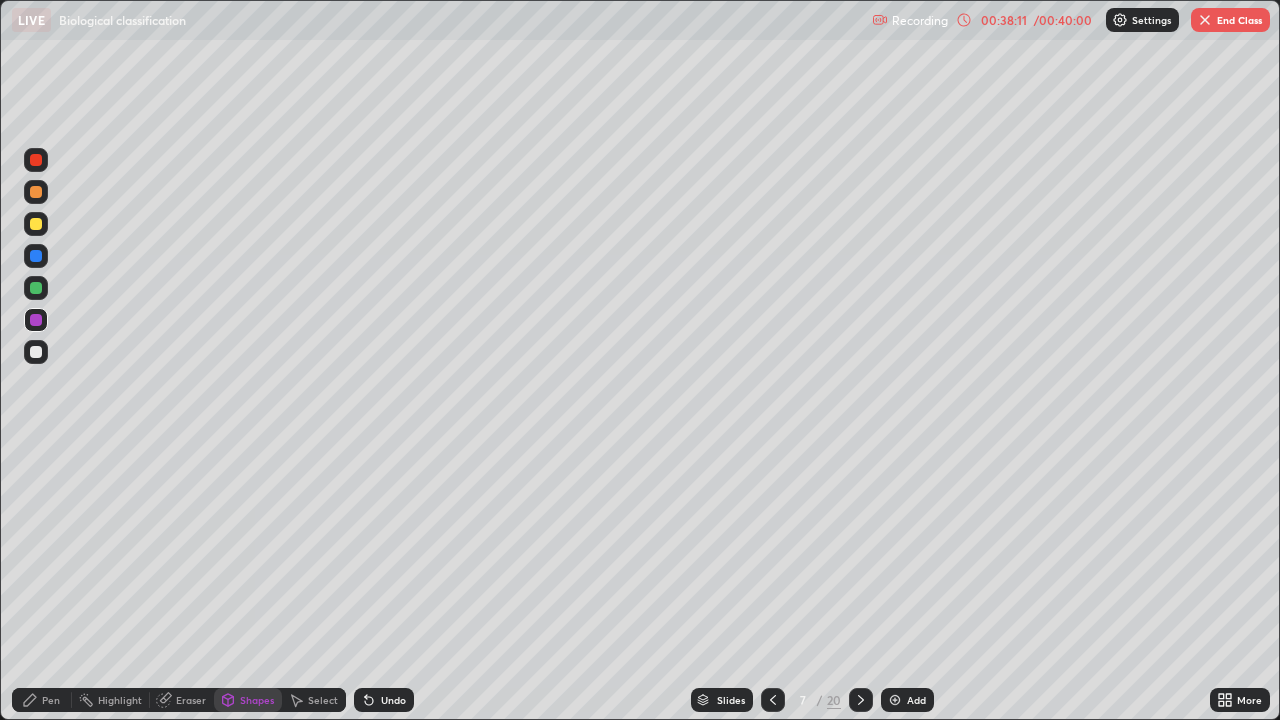 click at bounding box center [36, 288] 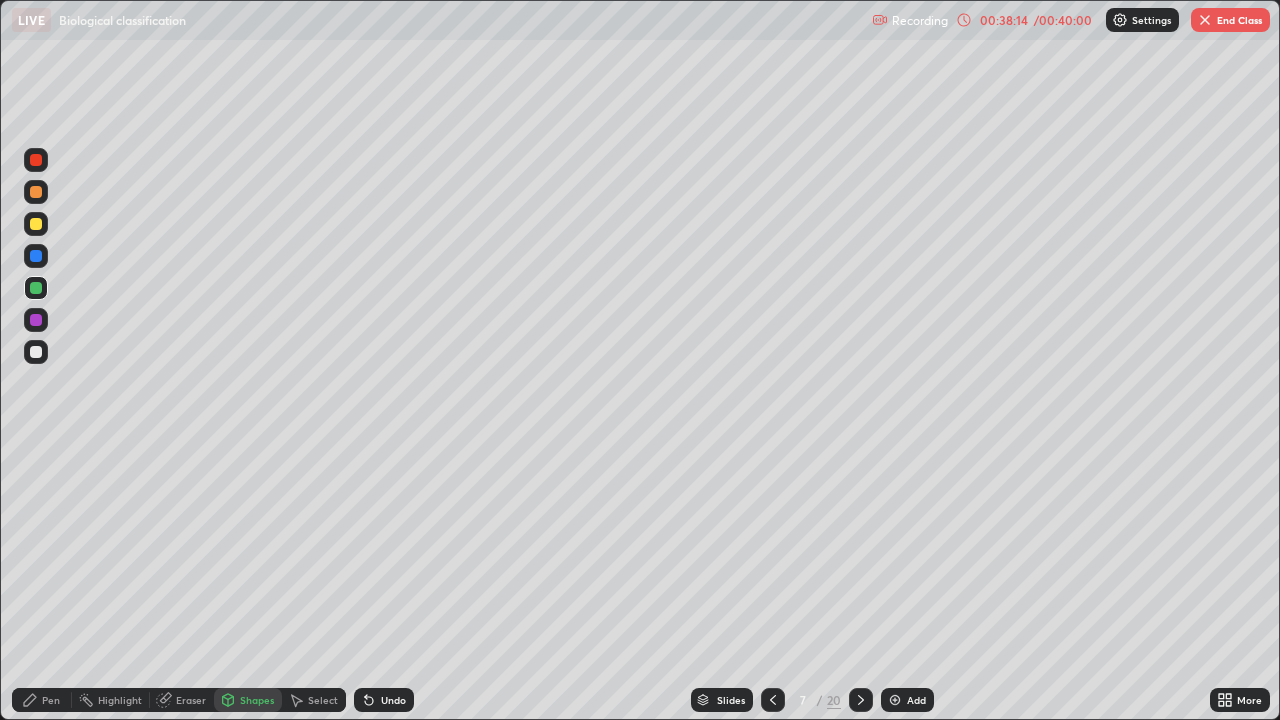 click on "Pen" at bounding box center [51, 700] 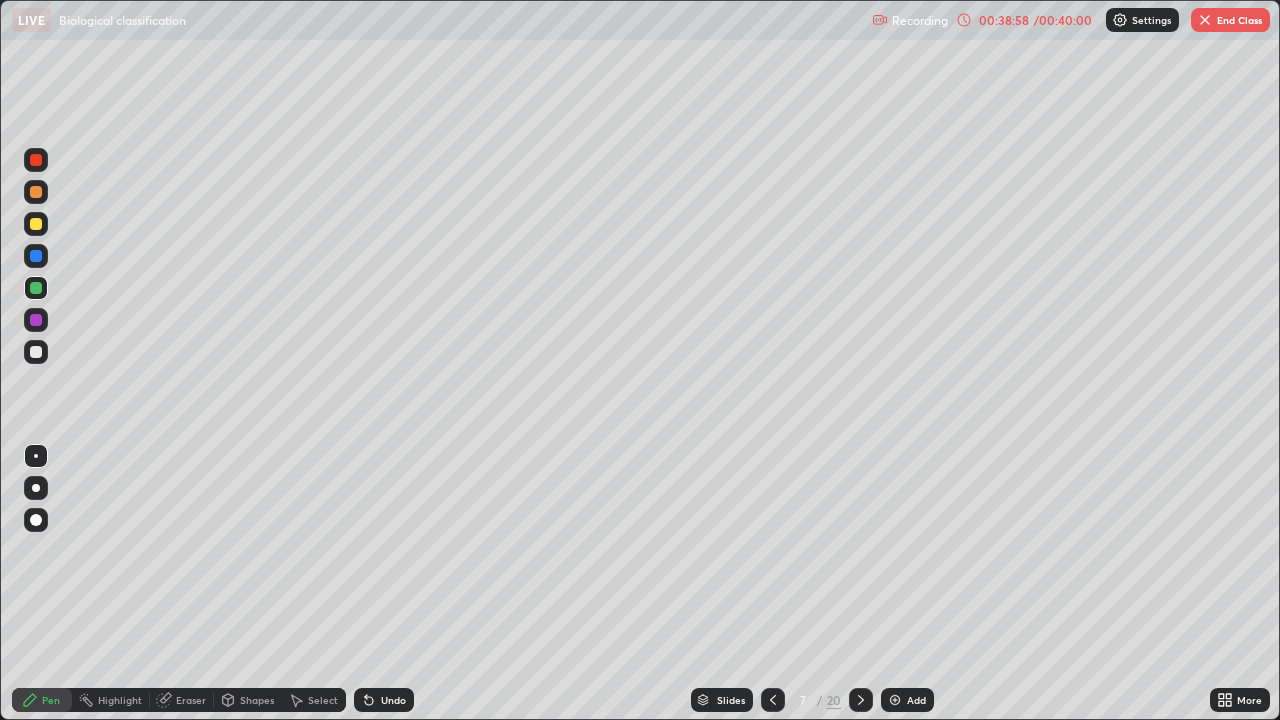 click at bounding box center (1205, 20) 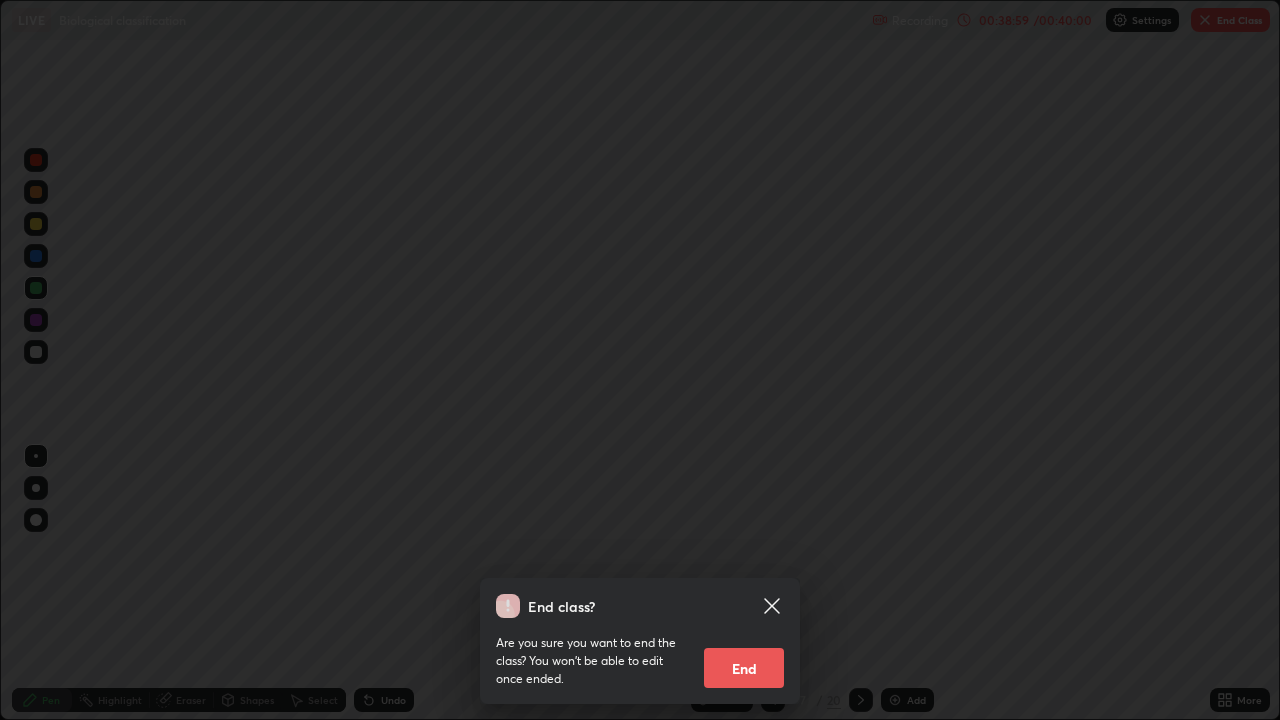 click on "End" at bounding box center [744, 668] 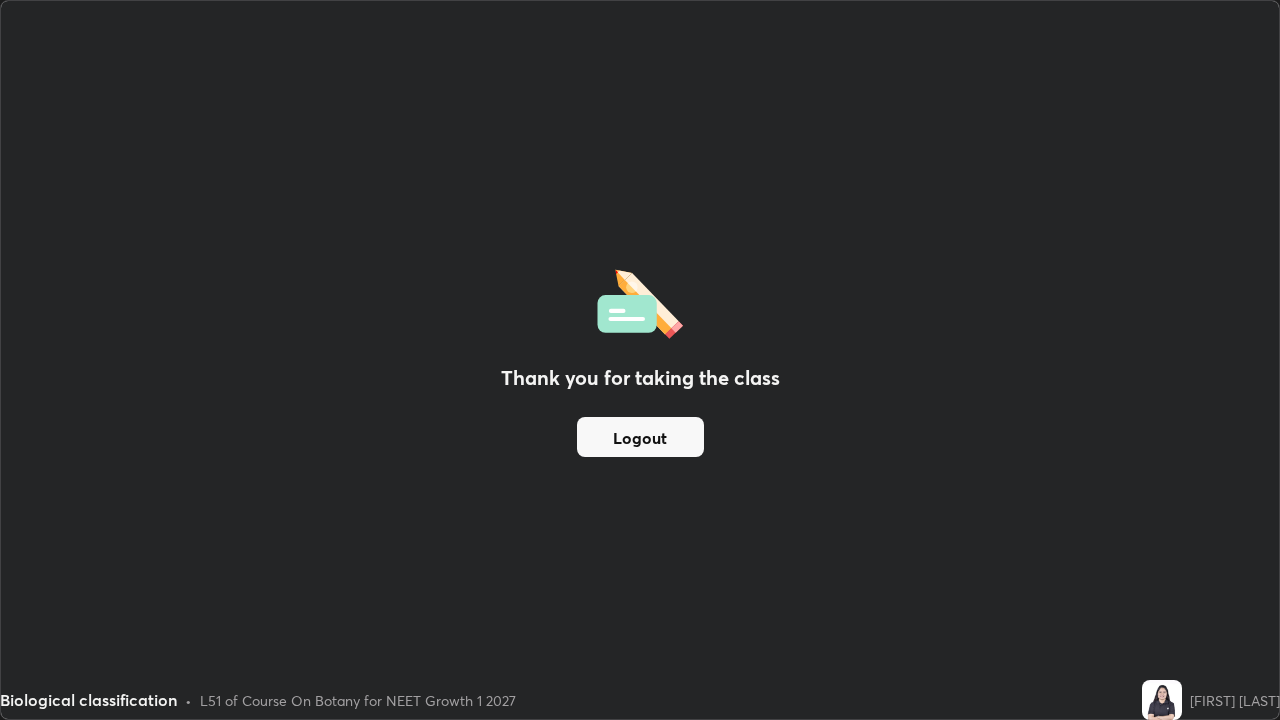 click on "Logout" at bounding box center (640, 437) 